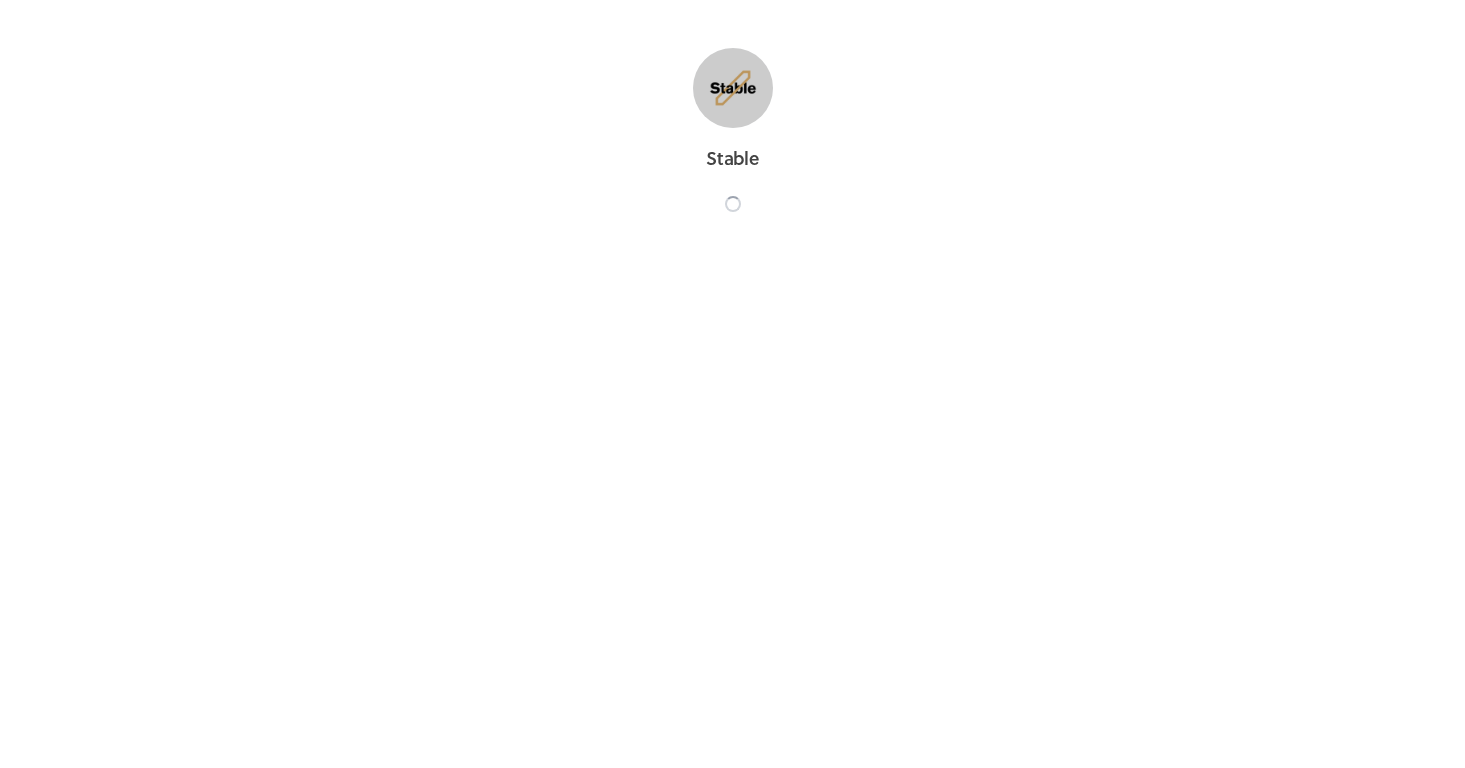 scroll, scrollTop: 0, scrollLeft: 0, axis: both 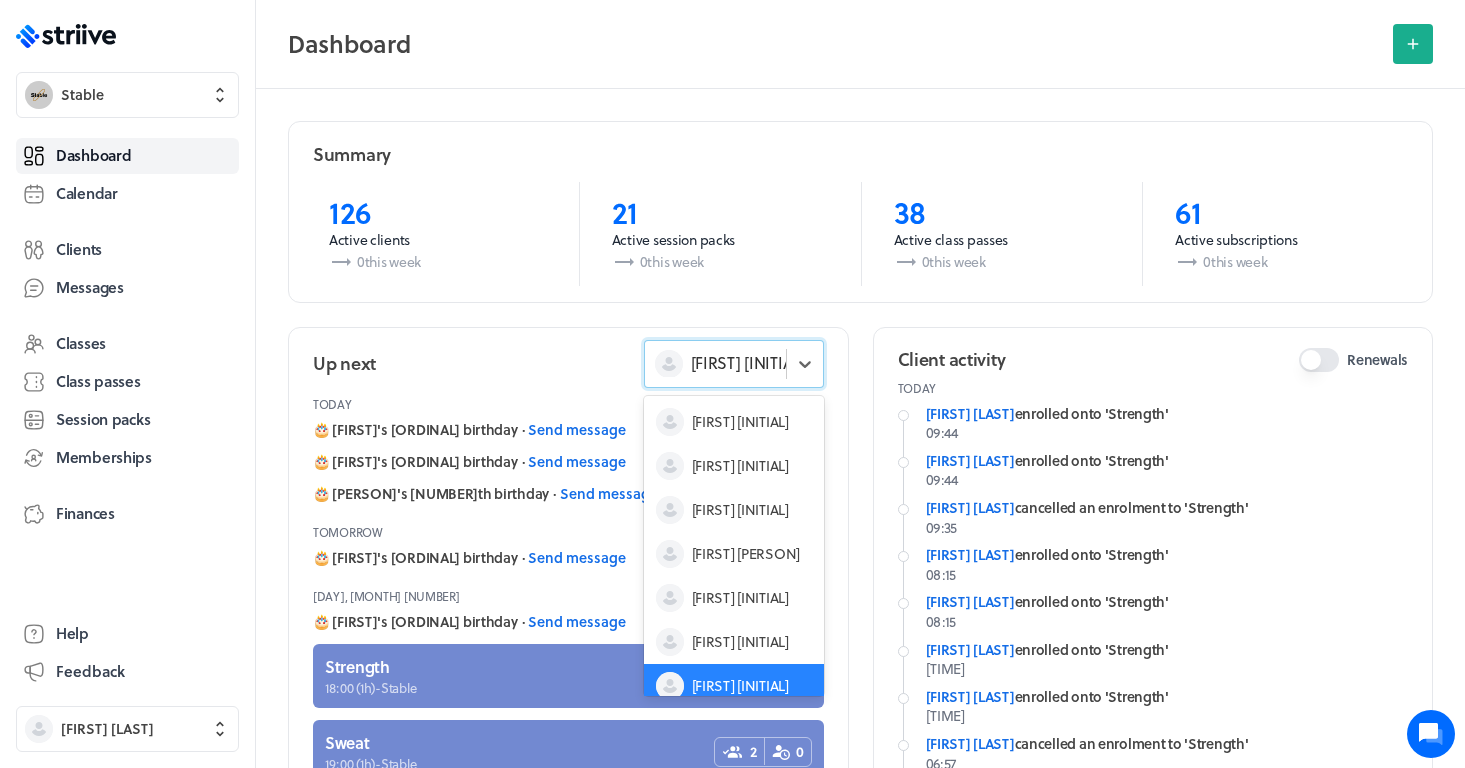 click on "[FIRST] [INITIAL]" at bounding box center [721, 364] 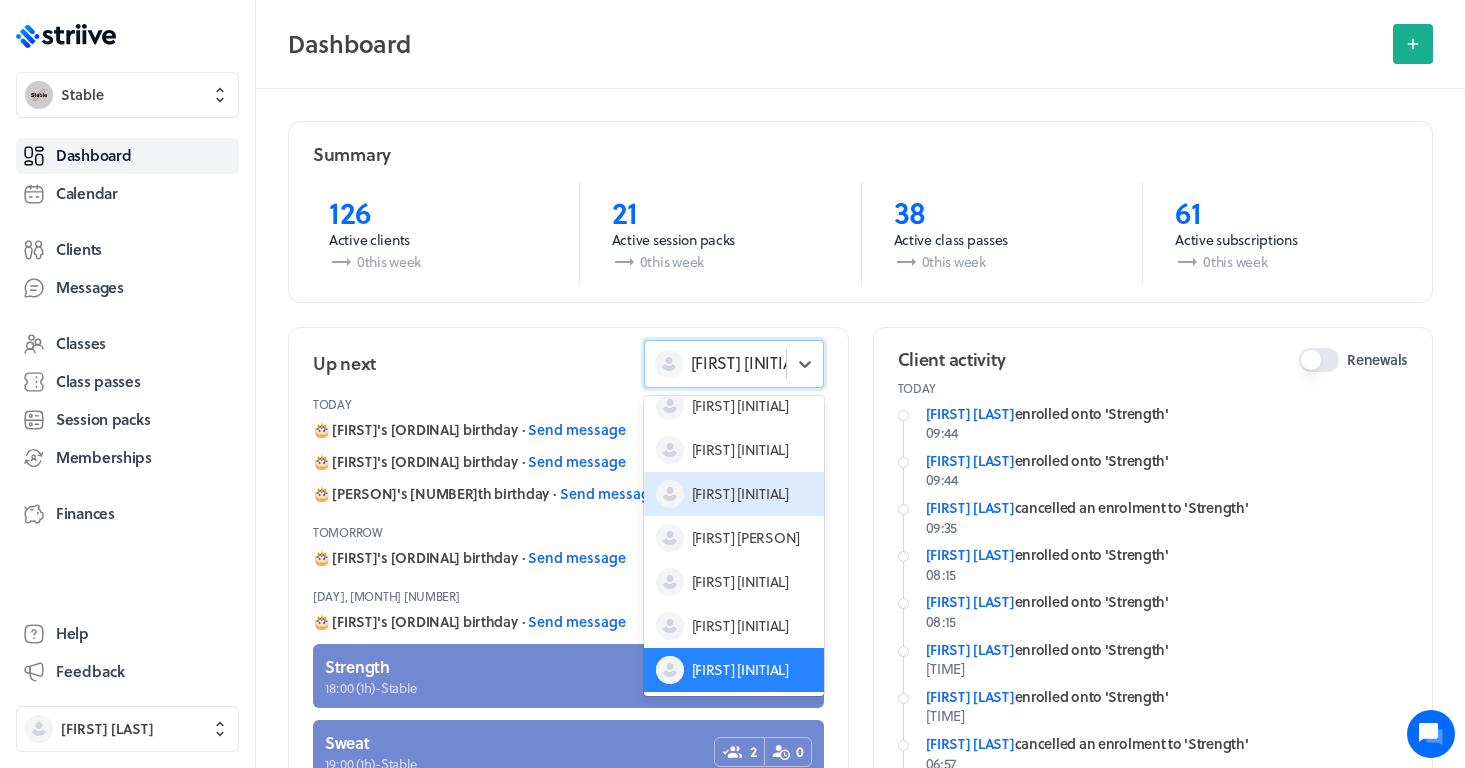 click on "[FIRST] [INITIAL]" at bounding box center [740, 494] 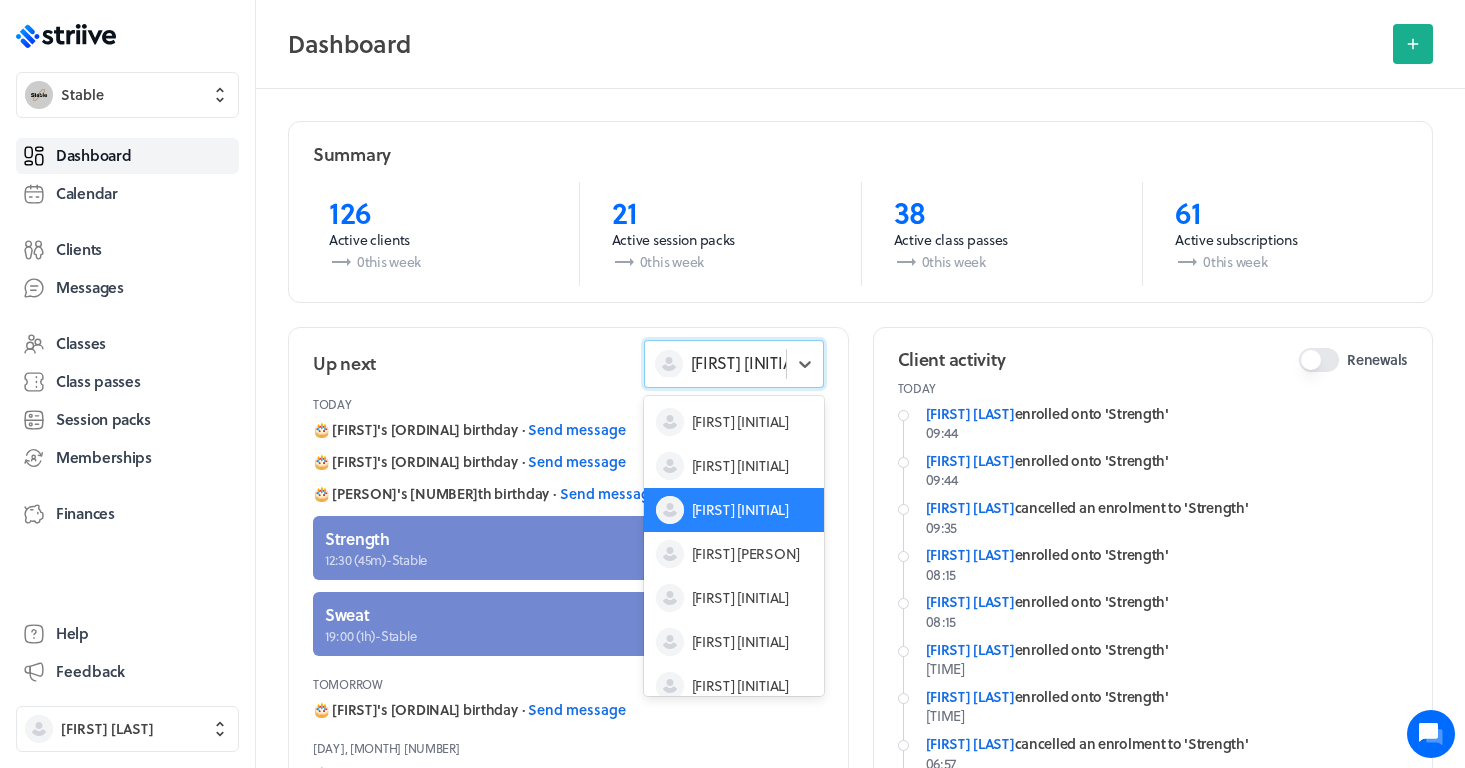 click on "[FIRST] [INITIAL]" at bounding box center [734, 364] 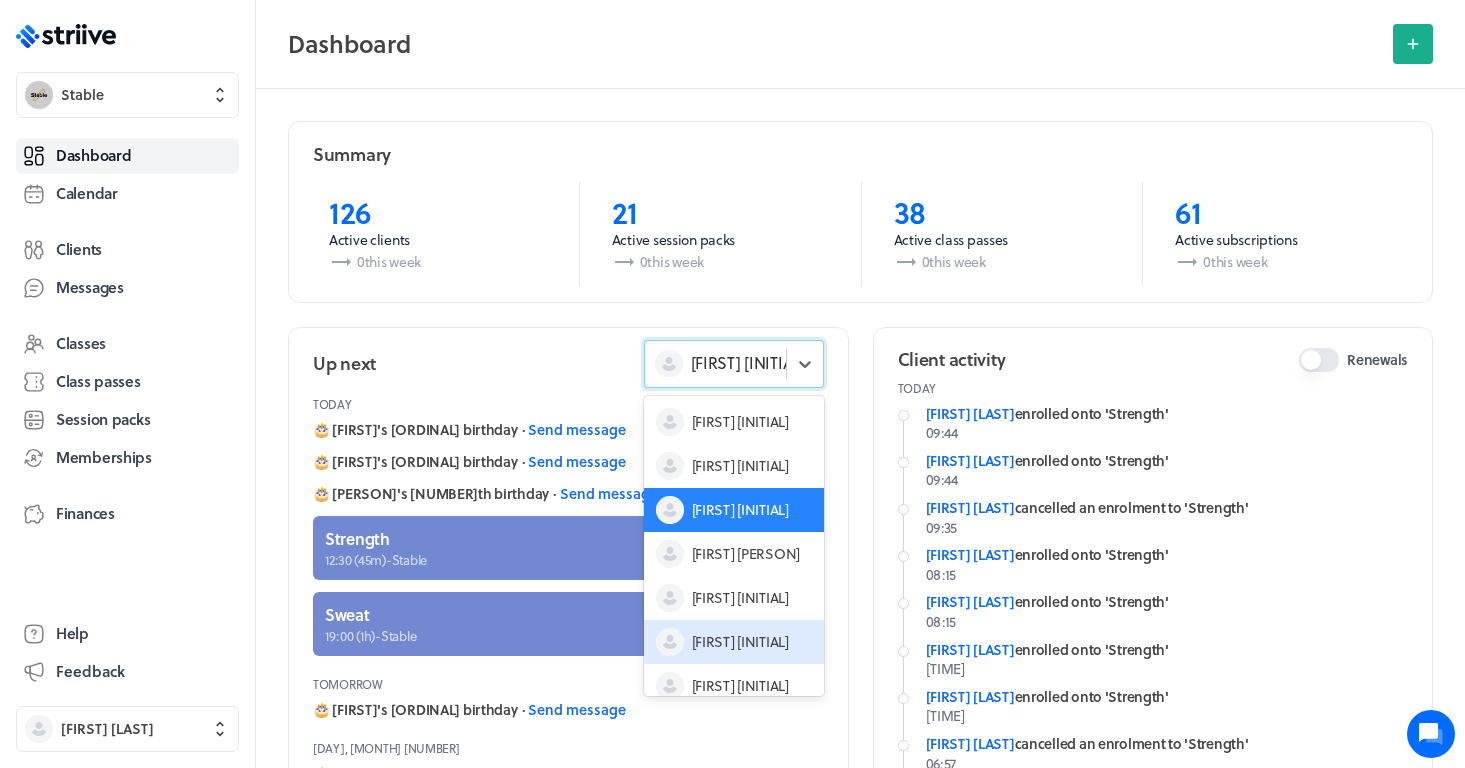 click on "[FIRST] [INITIAL]" at bounding box center (740, 642) 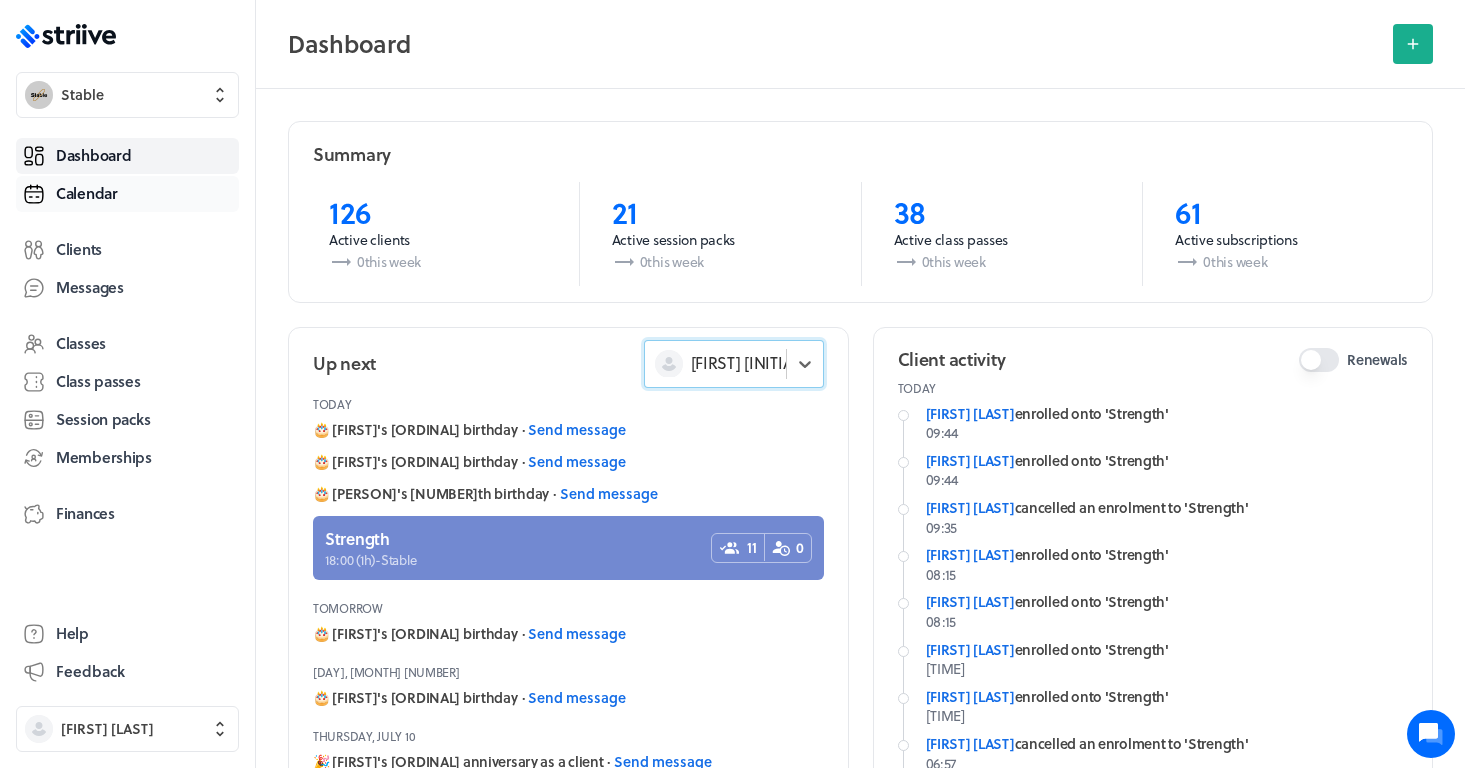 click on "Calendar" at bounding box center (127, 194) 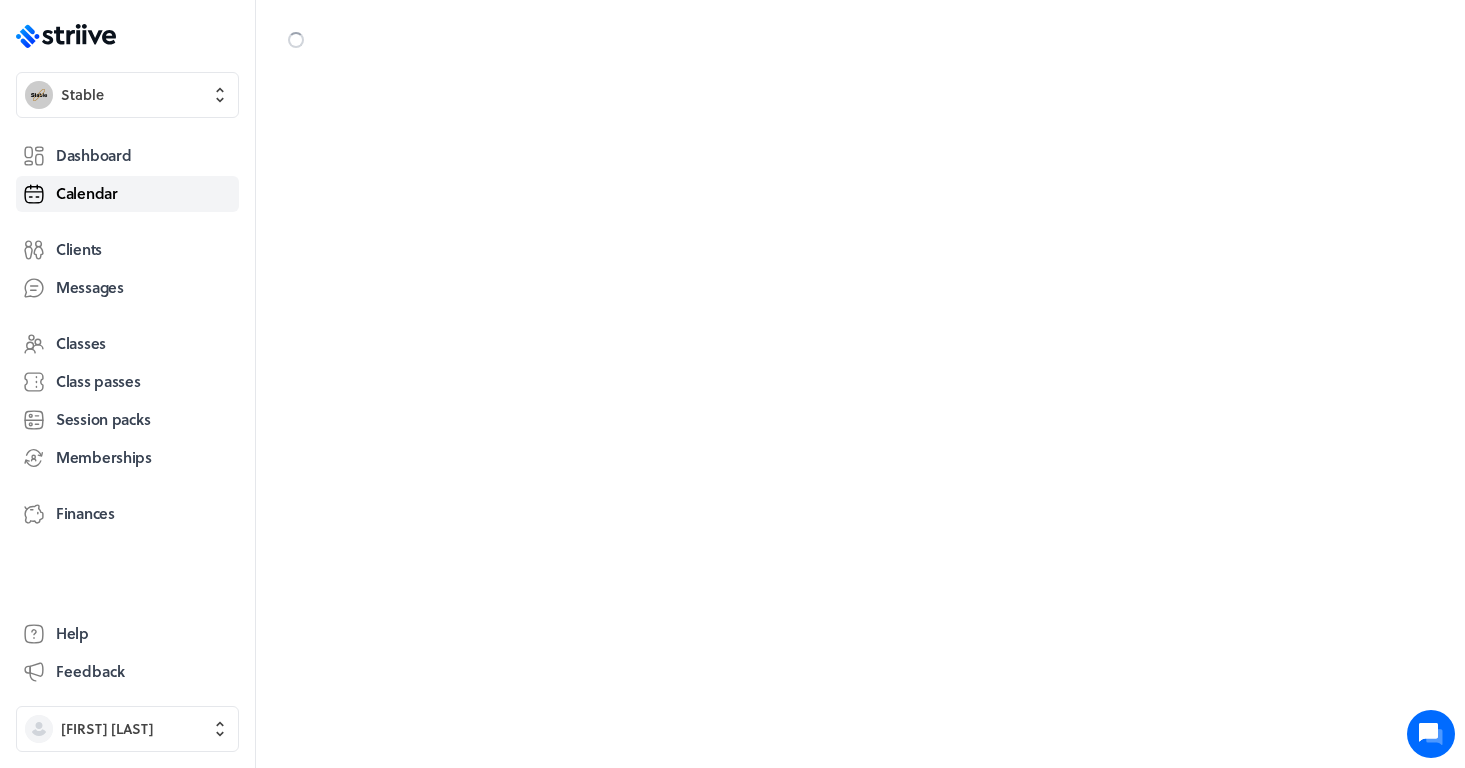 scroll, scrollTop: 600, scrollLeft: 0, axis: vertical 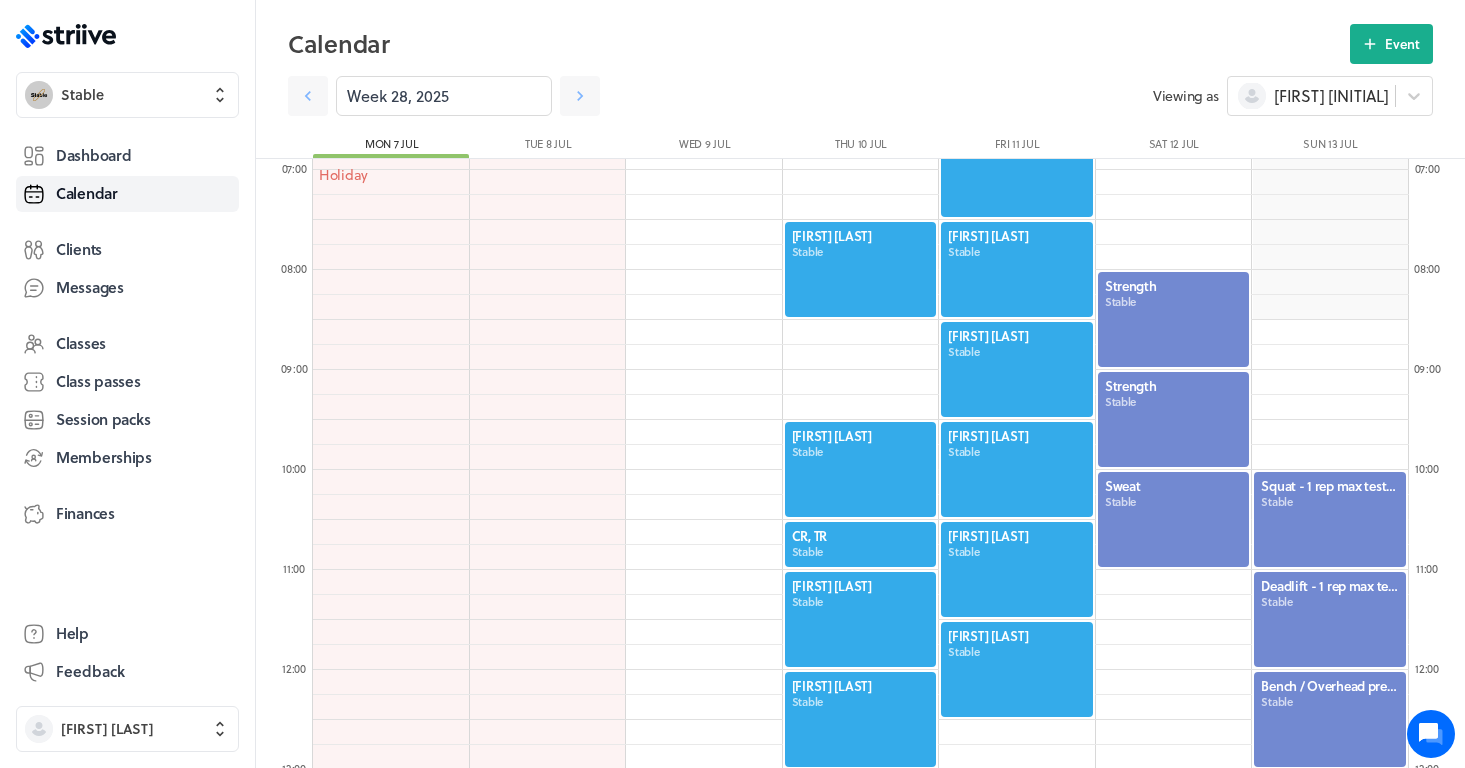 click at bounding box center [1330, 519] 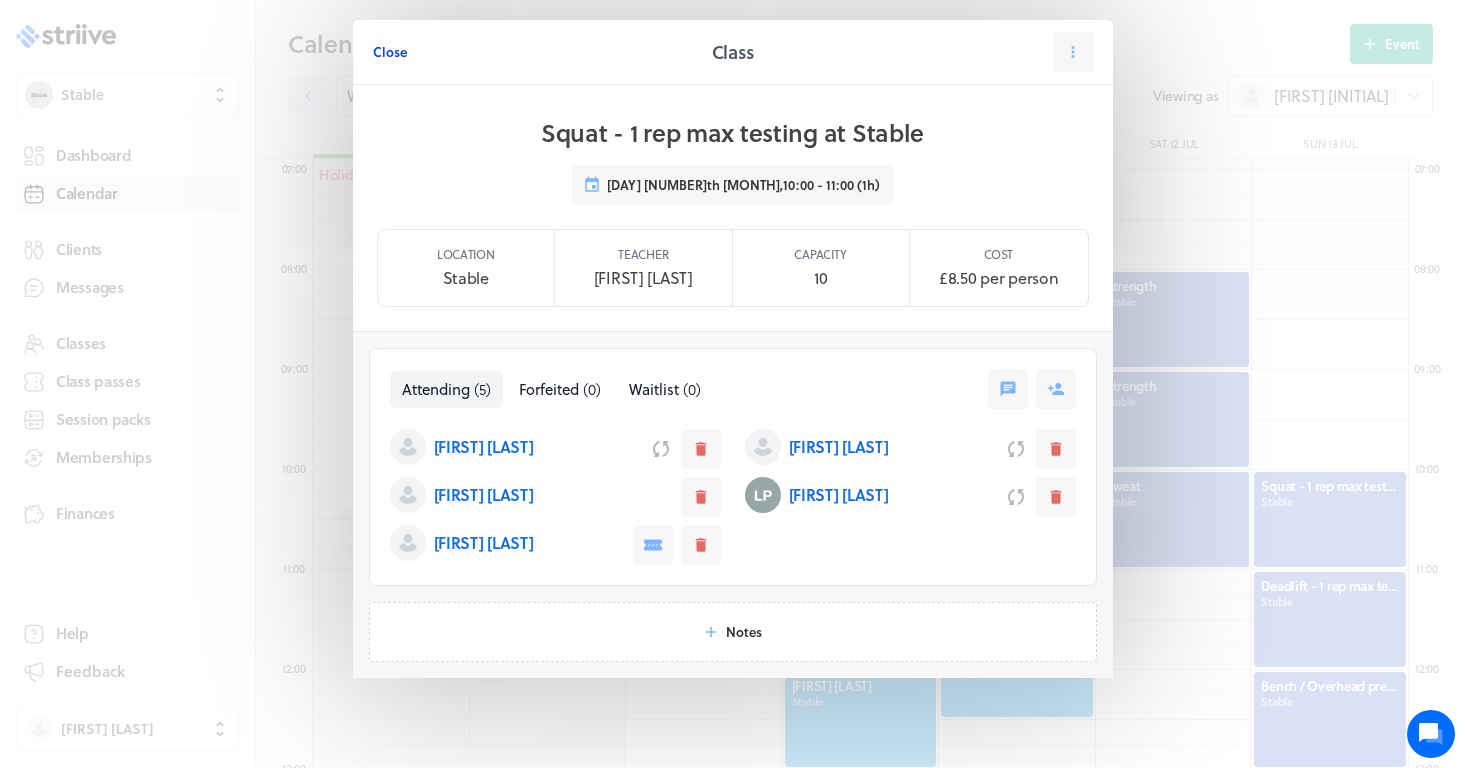 click on "Close" at bounding box center [390, 52] 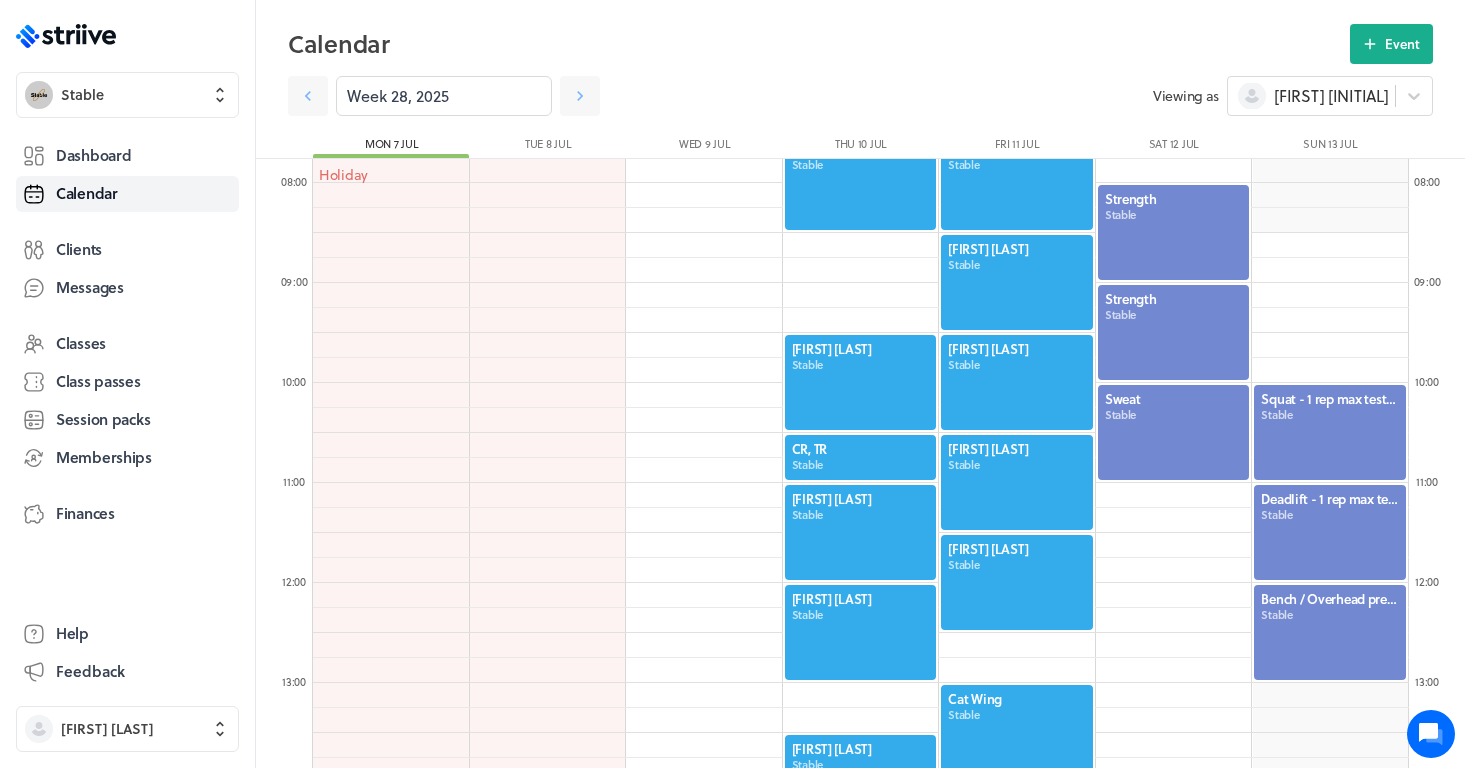 scroll, scrollTop: 780, scrollLeft: 0, axis: vertical 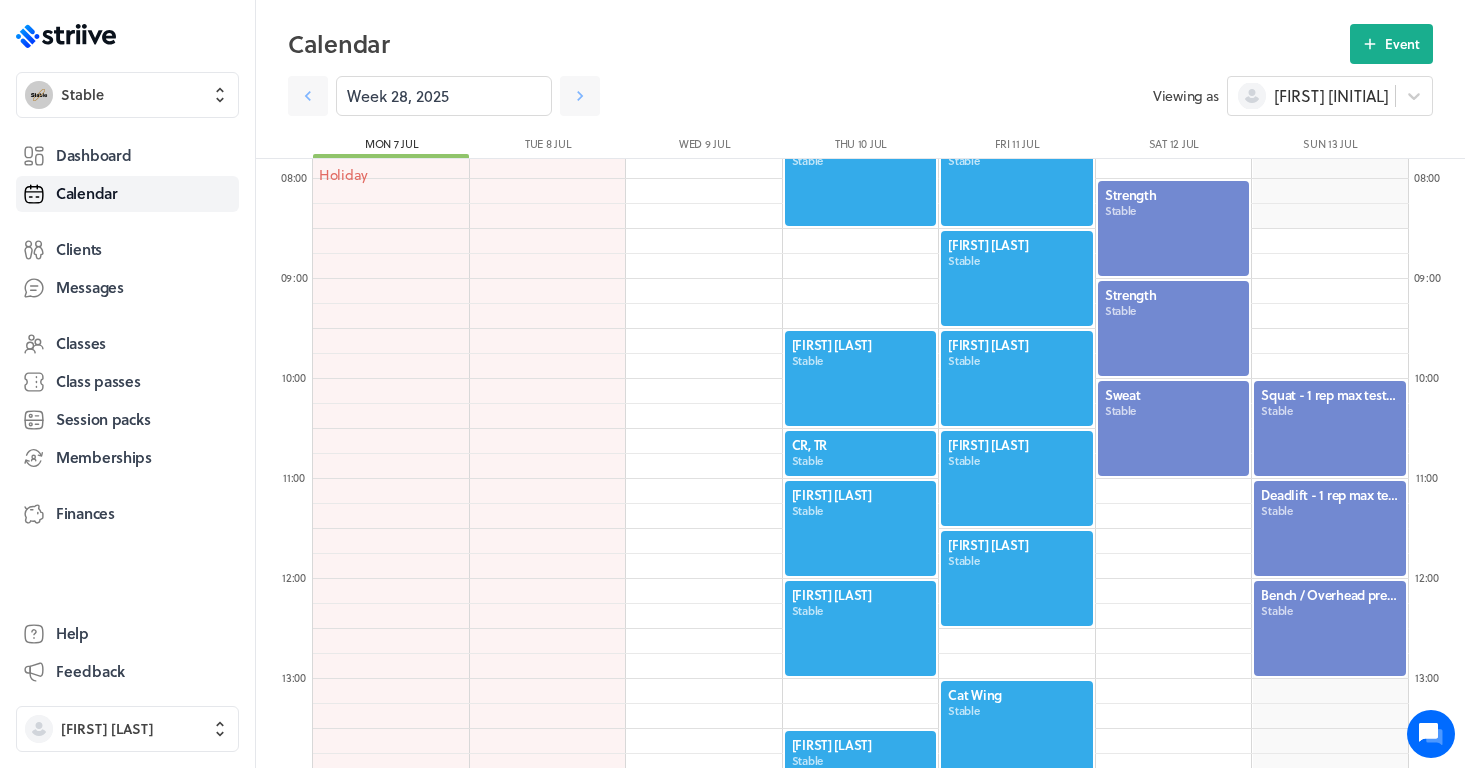 click at bounding box center [1330, 528] 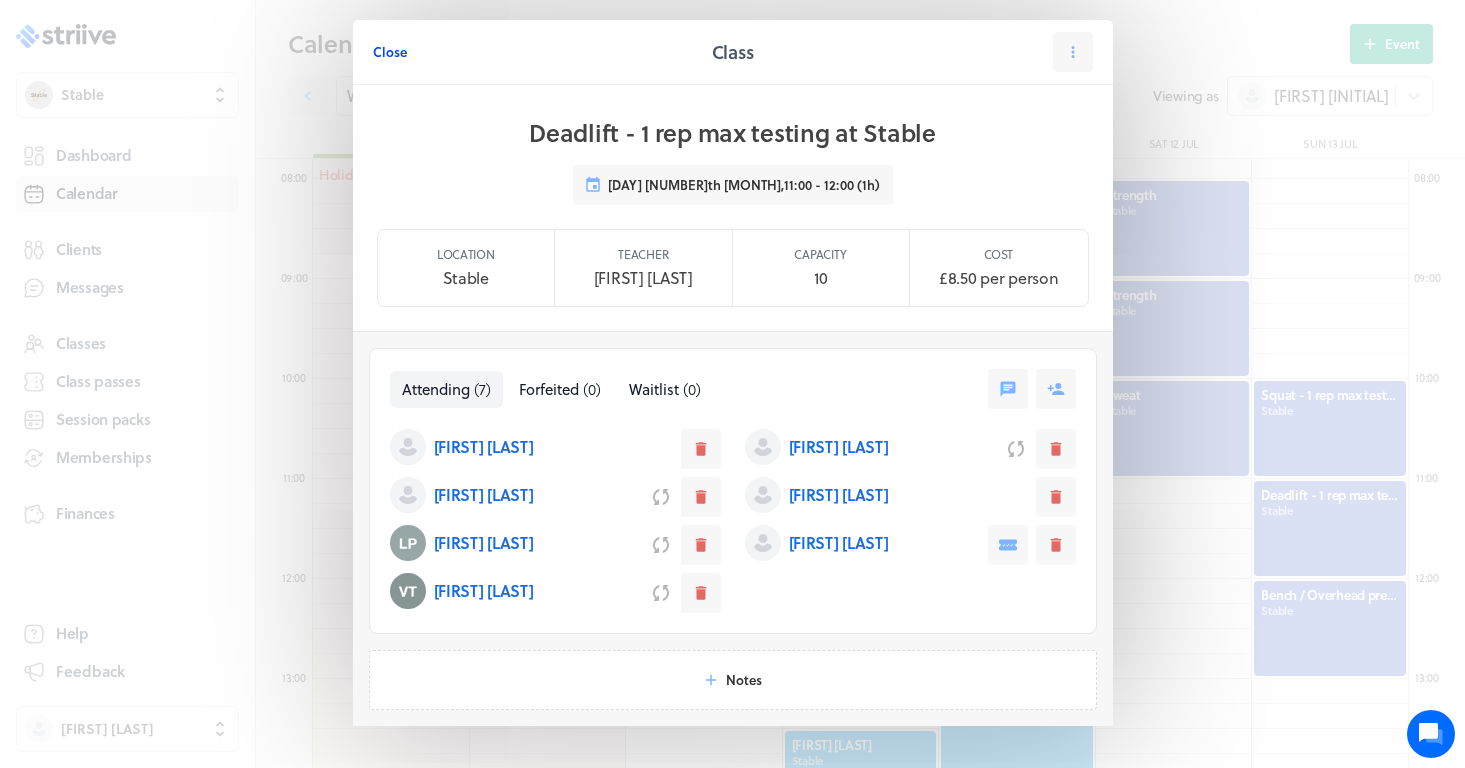 click on "Close" at bounding box center (390, 52) 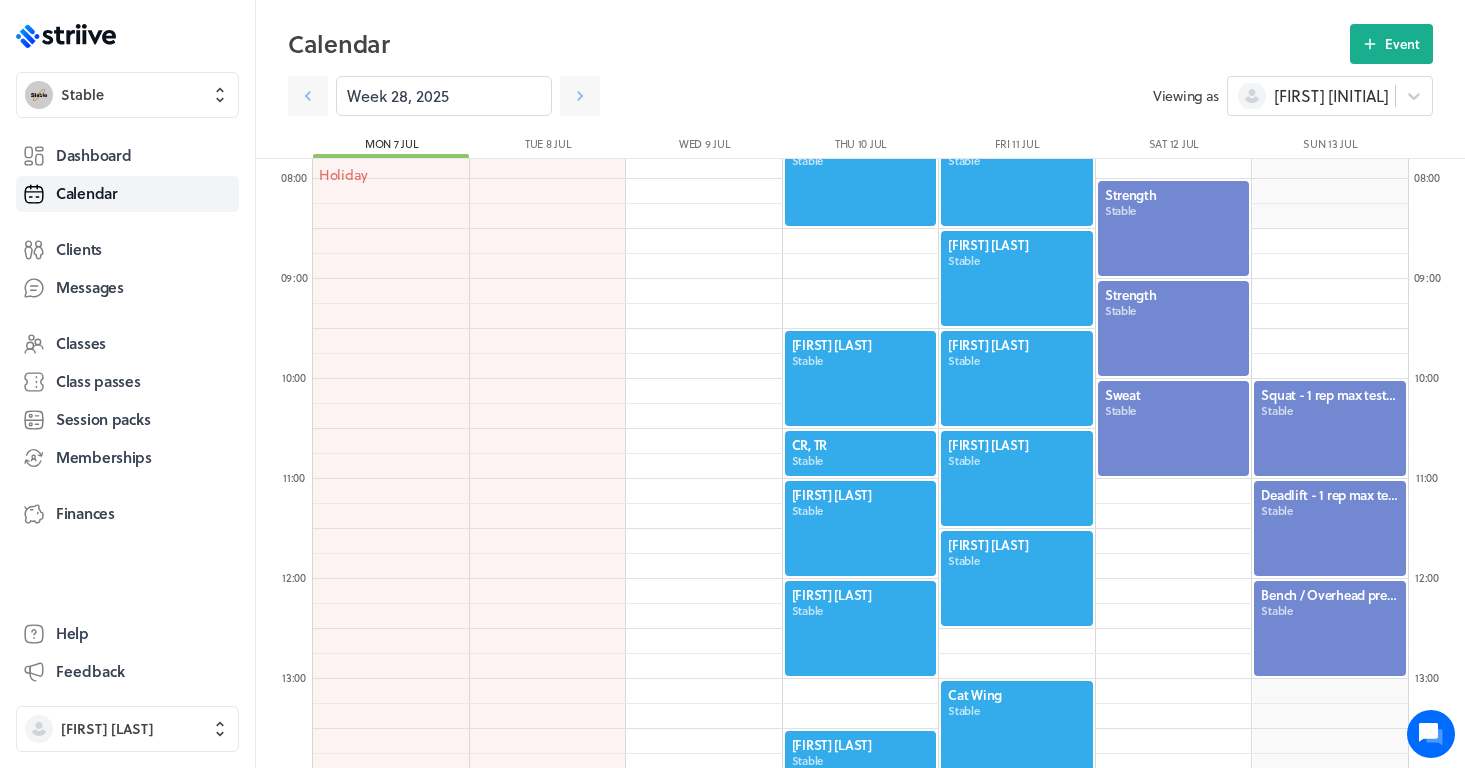 click at bounding box center (1330, 628) 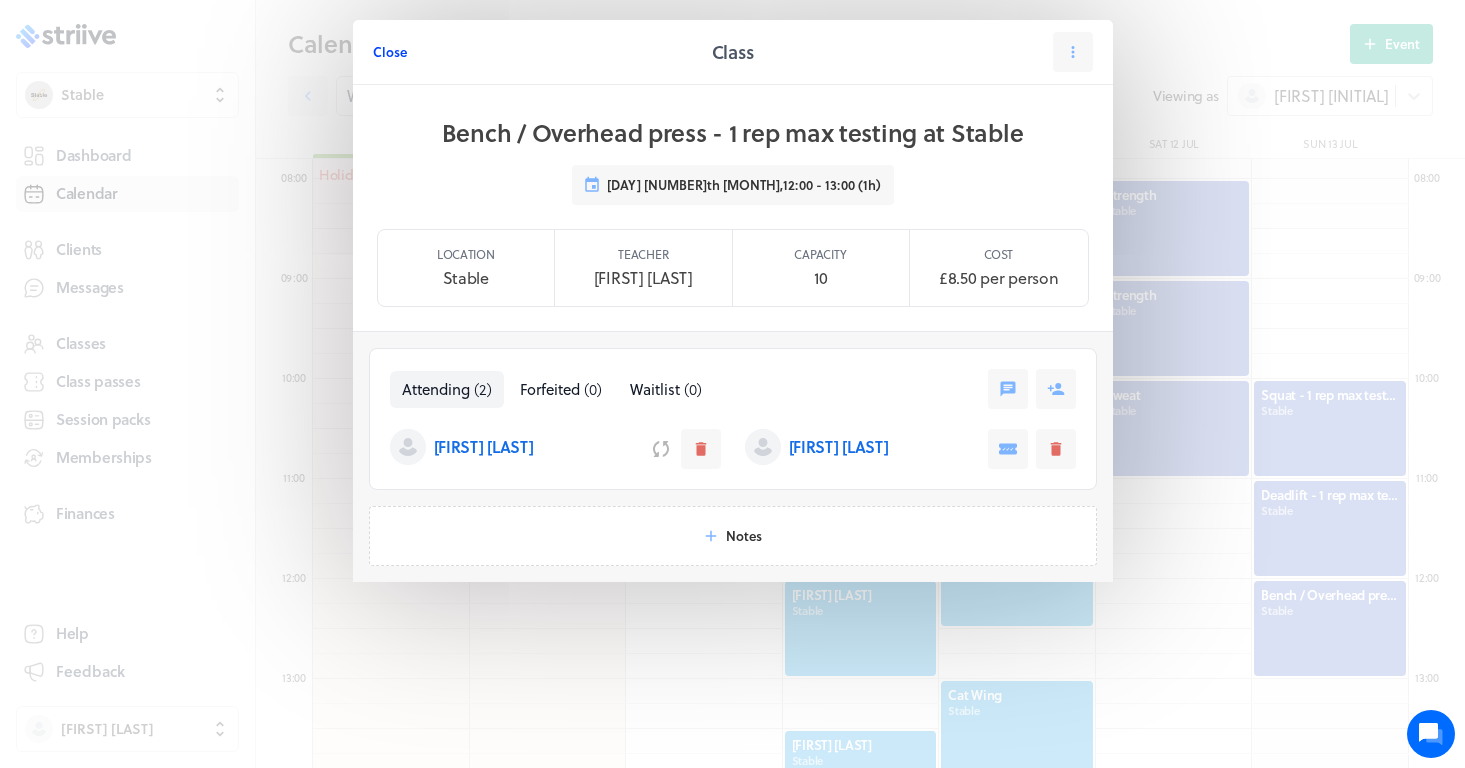 click on "Close" at bounding box center [390, 52] 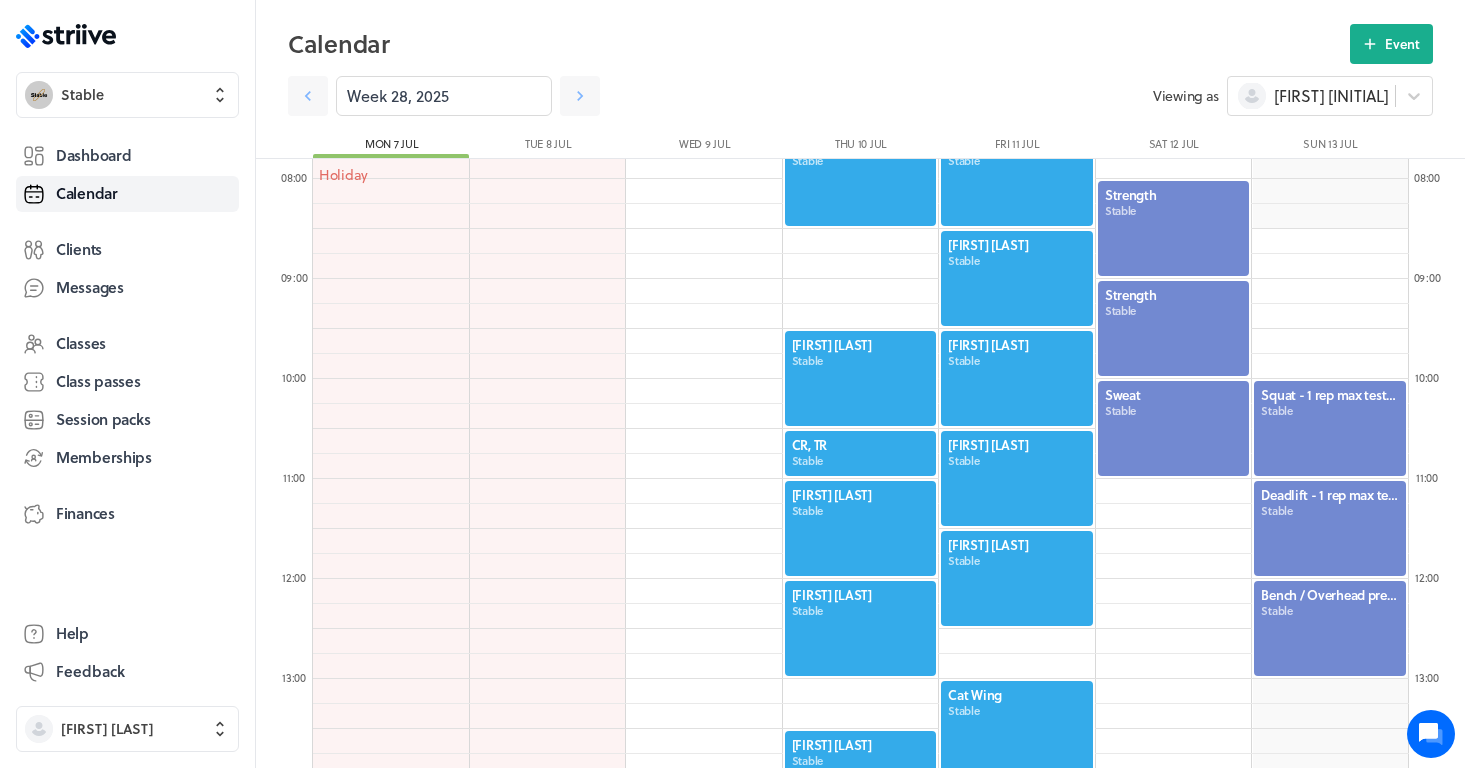 click at bounding box center [1330, 428] 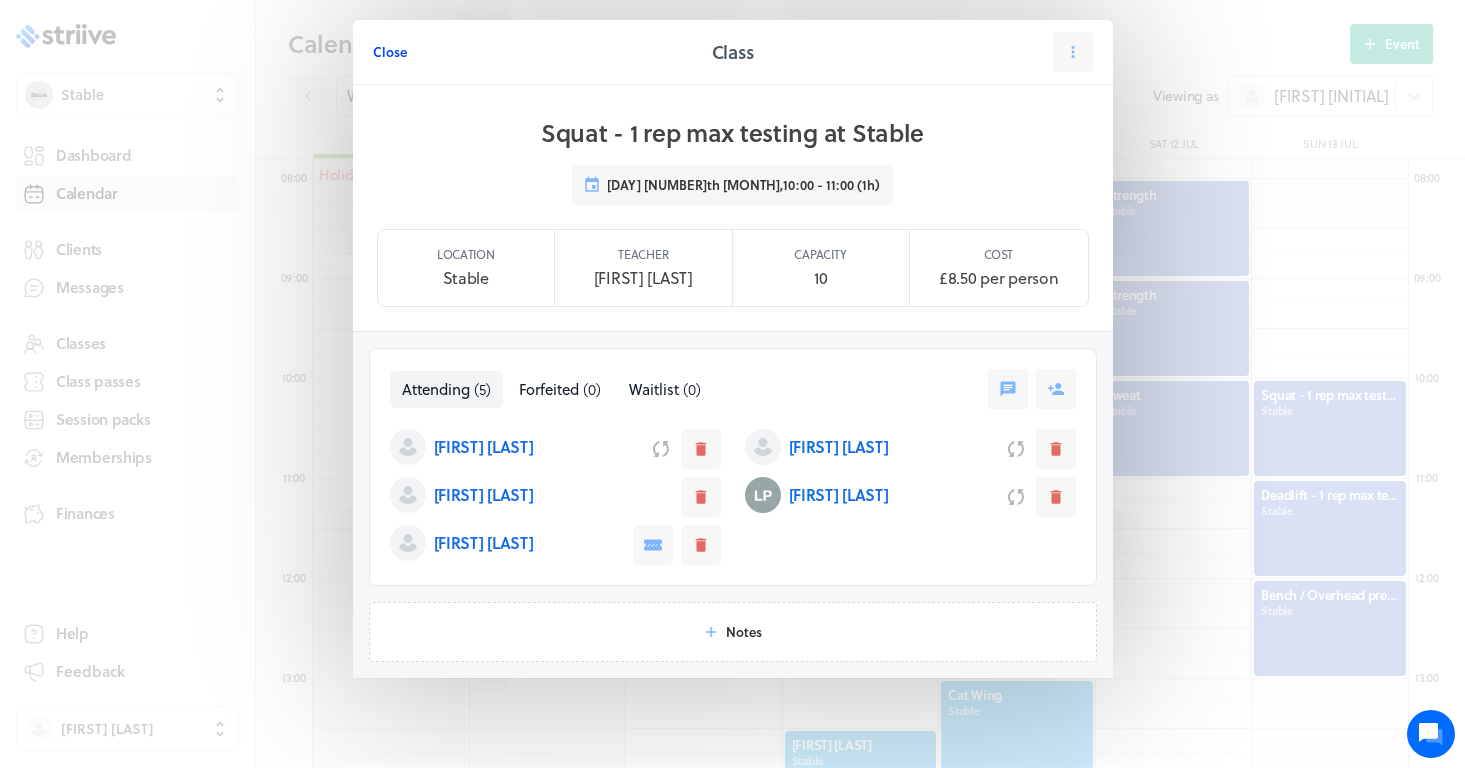click on "Close" at bounding box center (390, 52) 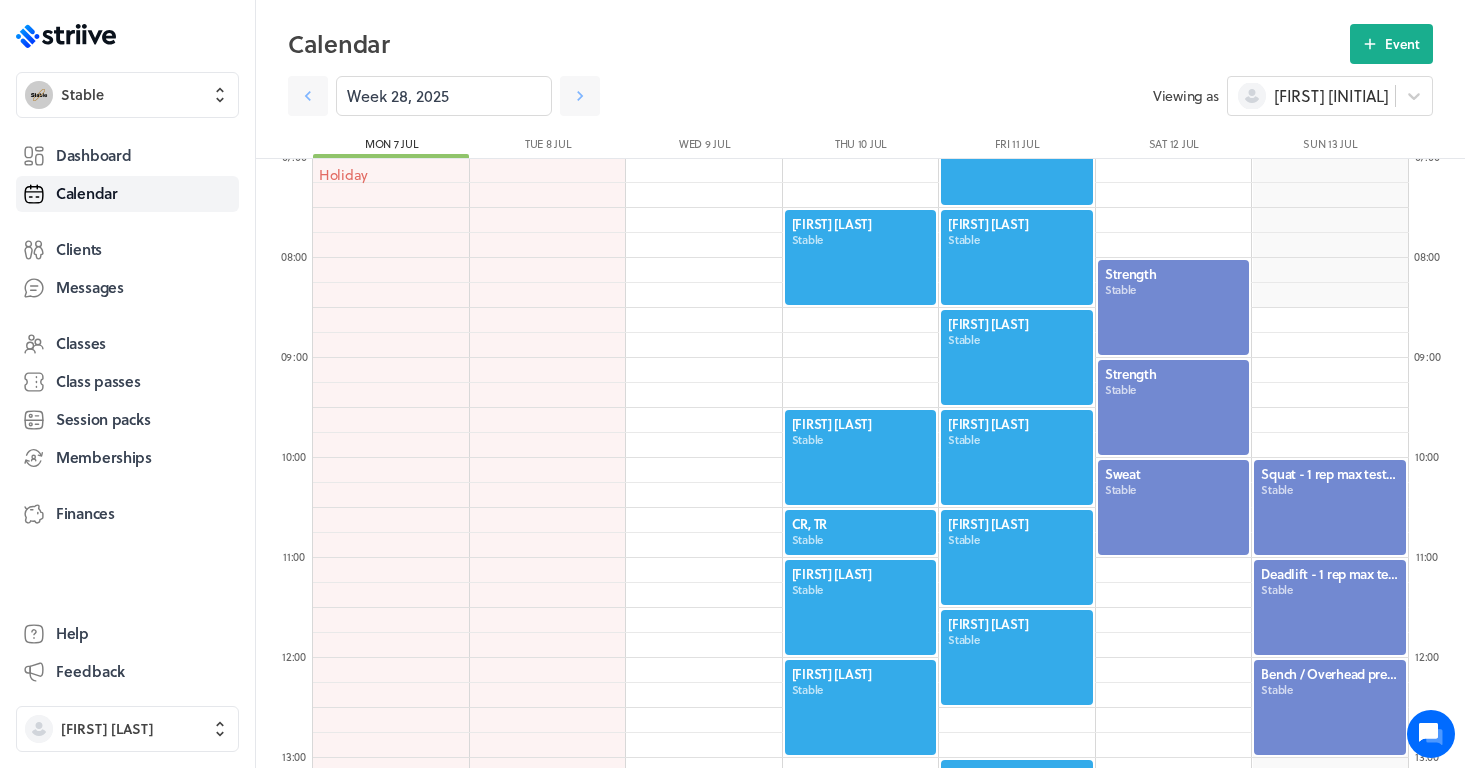 scroll, scrollTop: 702, scrollLeft: 0, axis: vertical 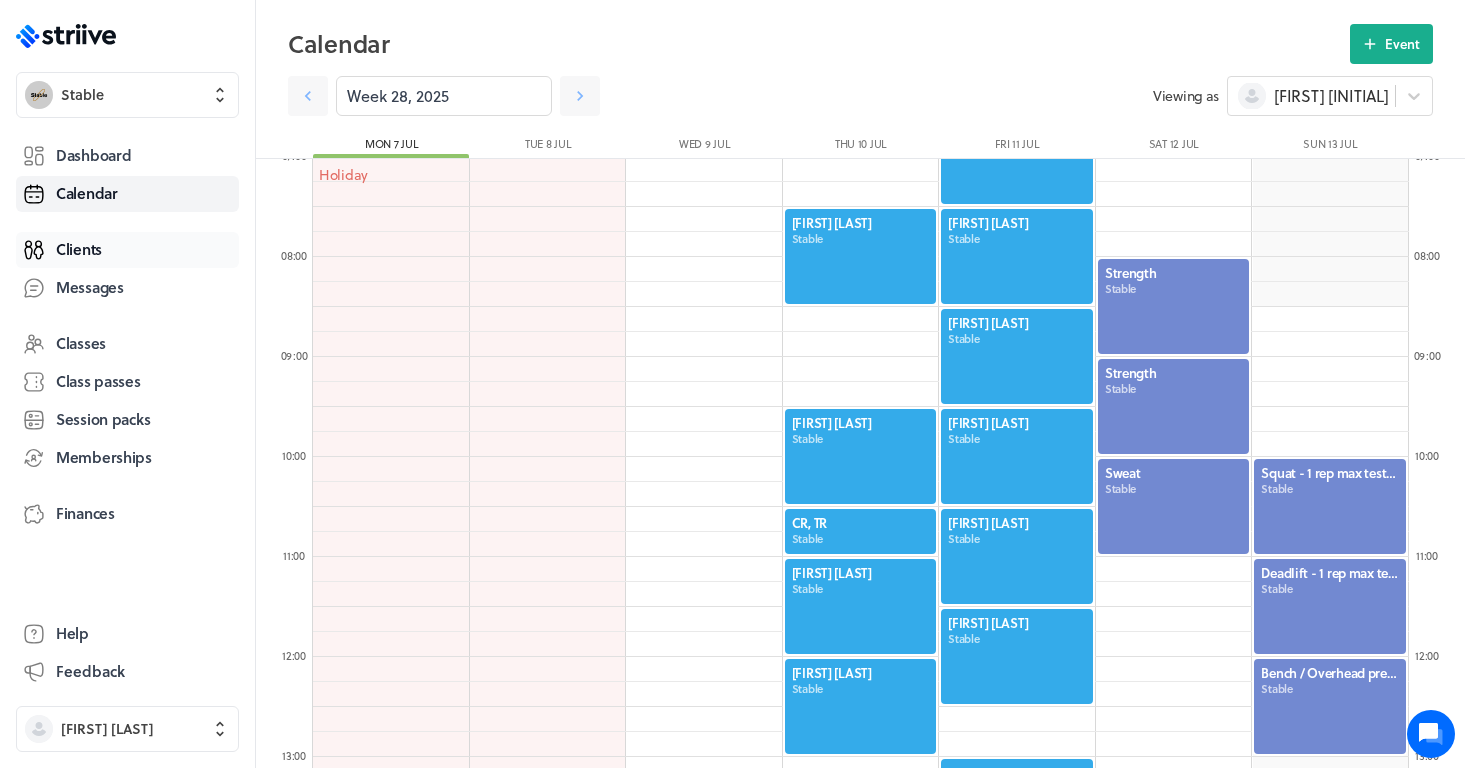 click on "Clients" at bounding box center [79, 249] 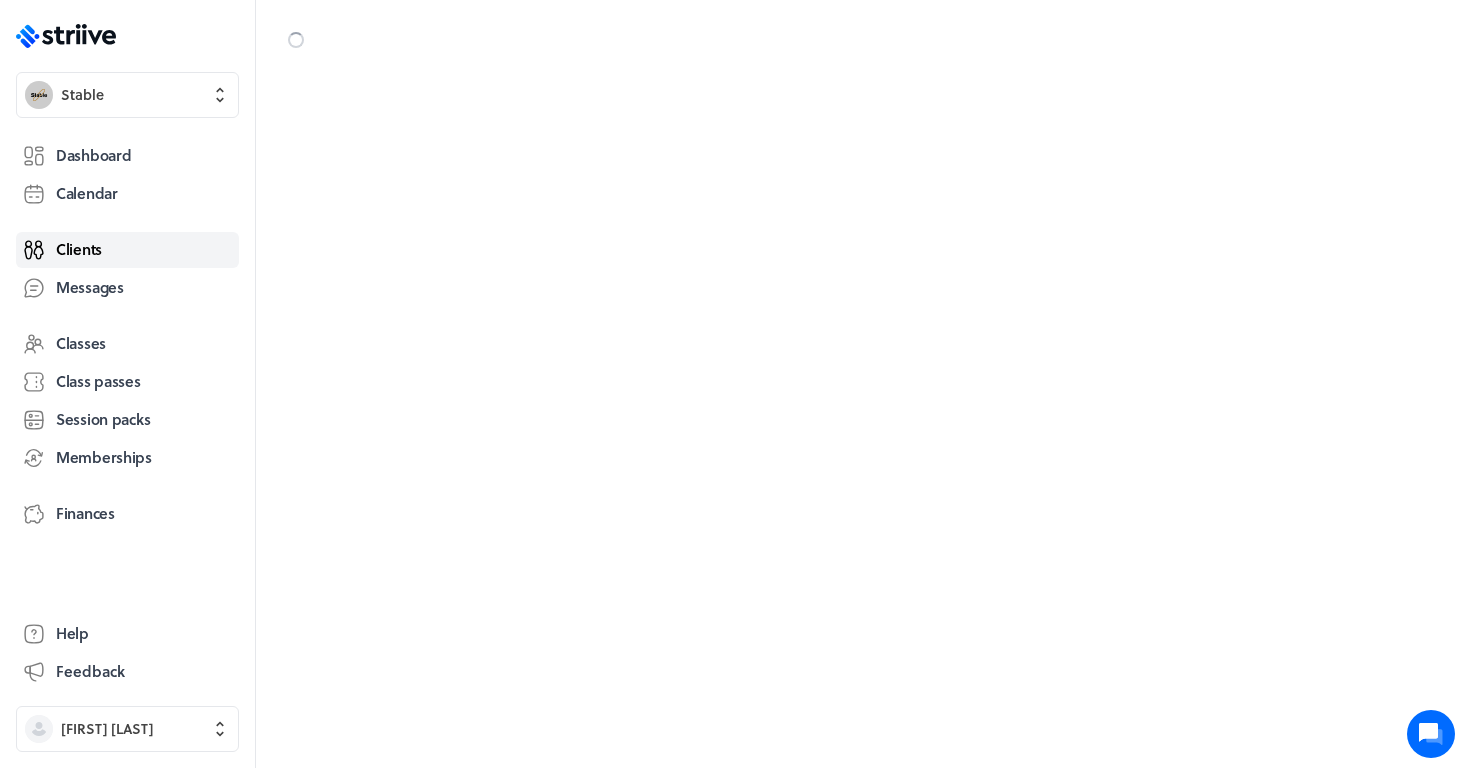 scroll, scrollTop: 0, scrollLeft: 0, axis: both 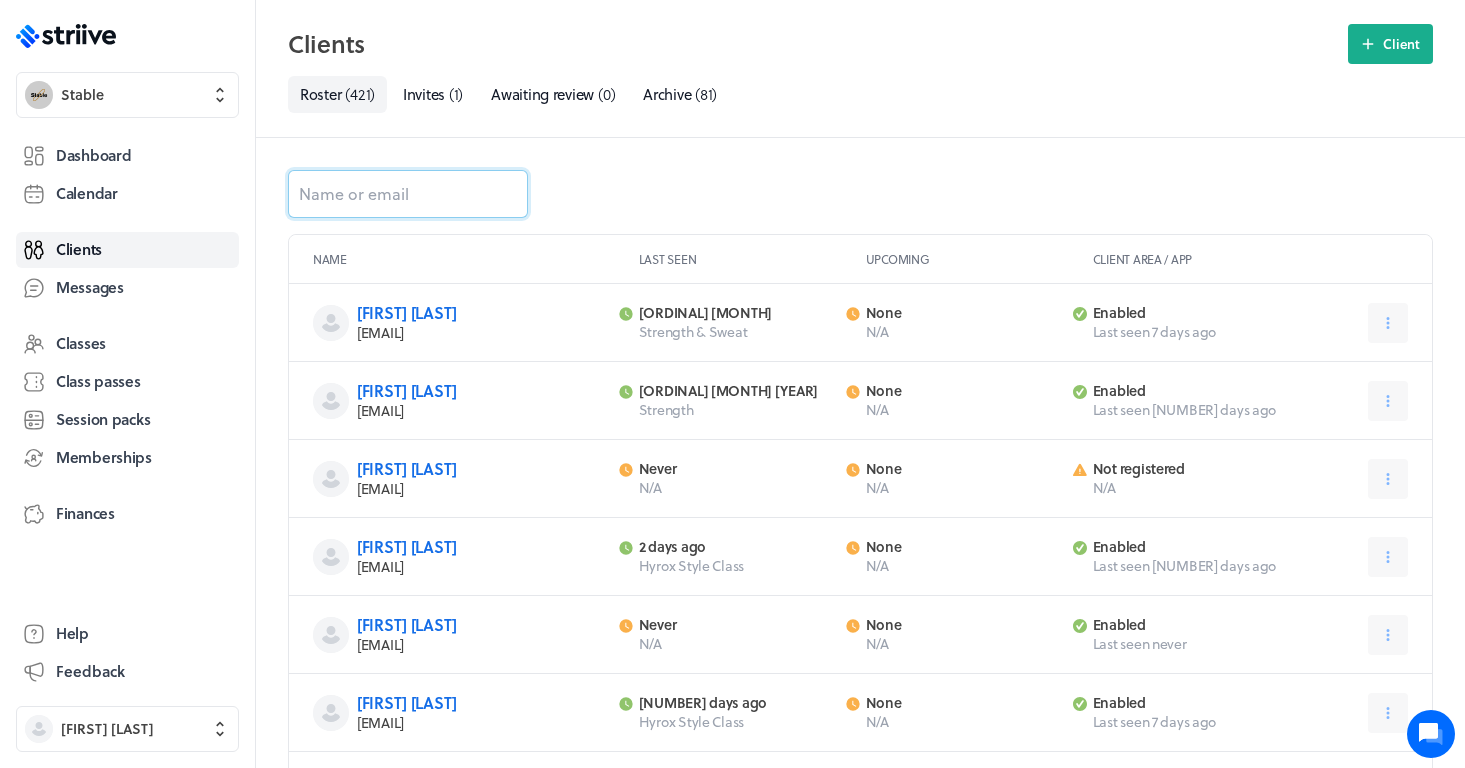 click at bounding box center (408, 194) 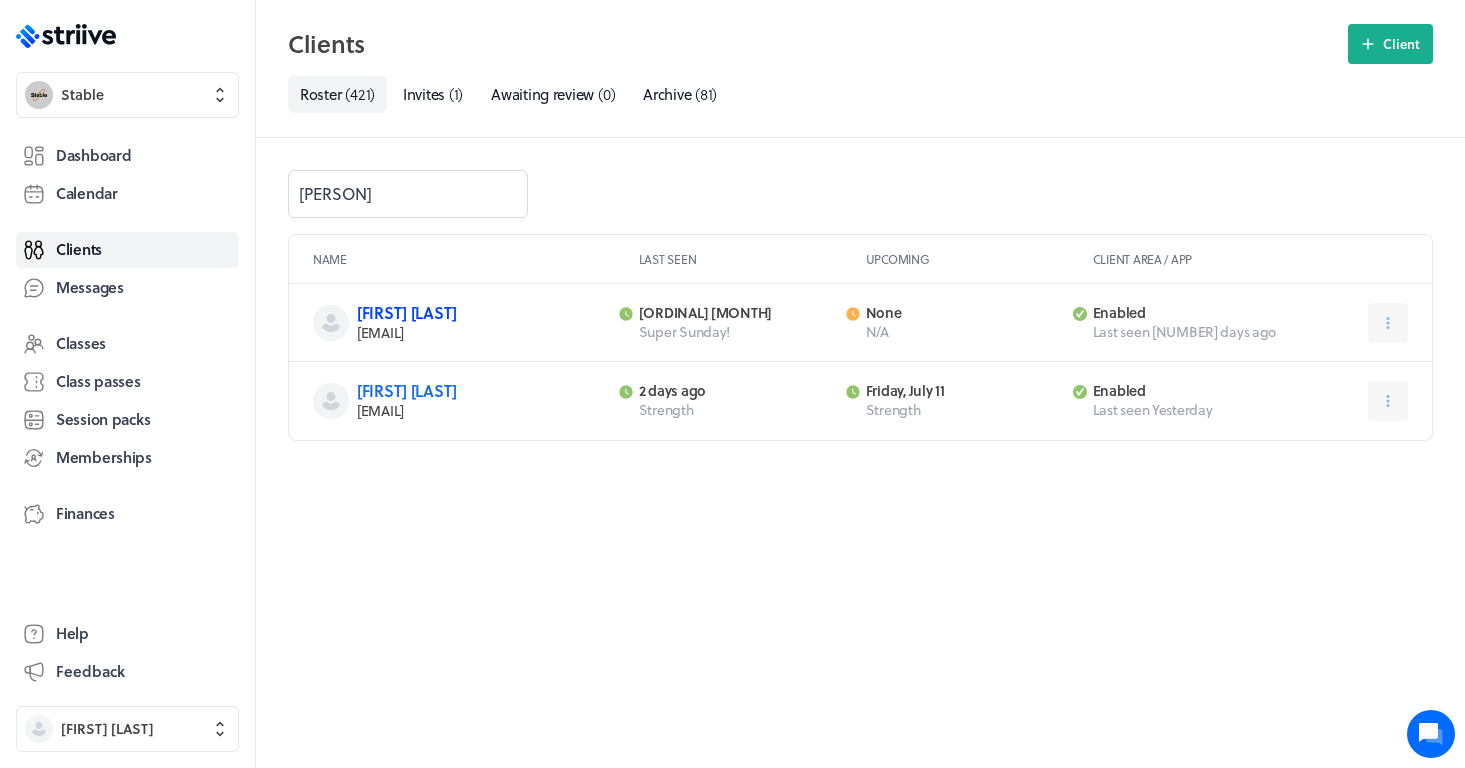 click on "[FIRST] [LAST]" at bounding box center [407, 312] 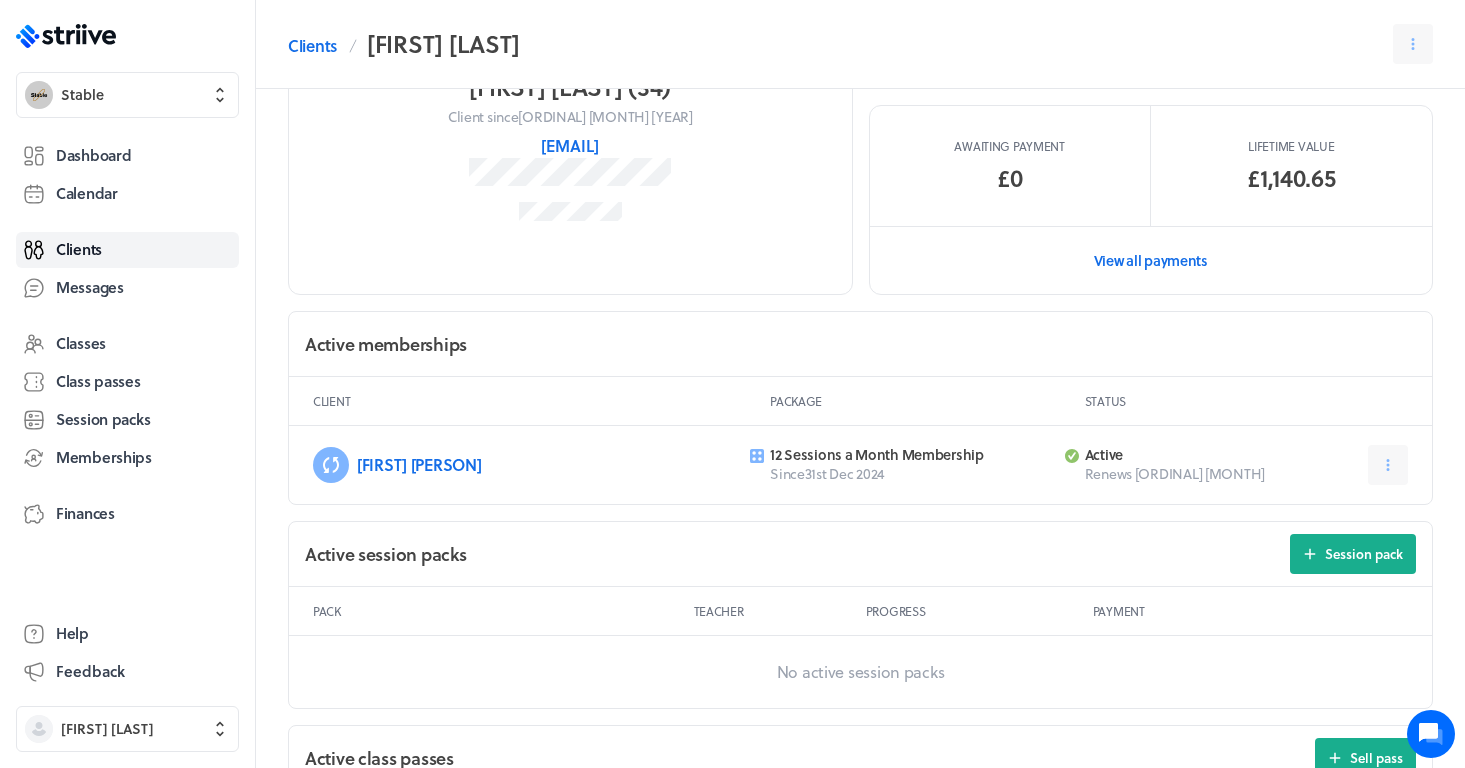scroll, scrollTop: 386, scrollLeft: 0, axis: vertical 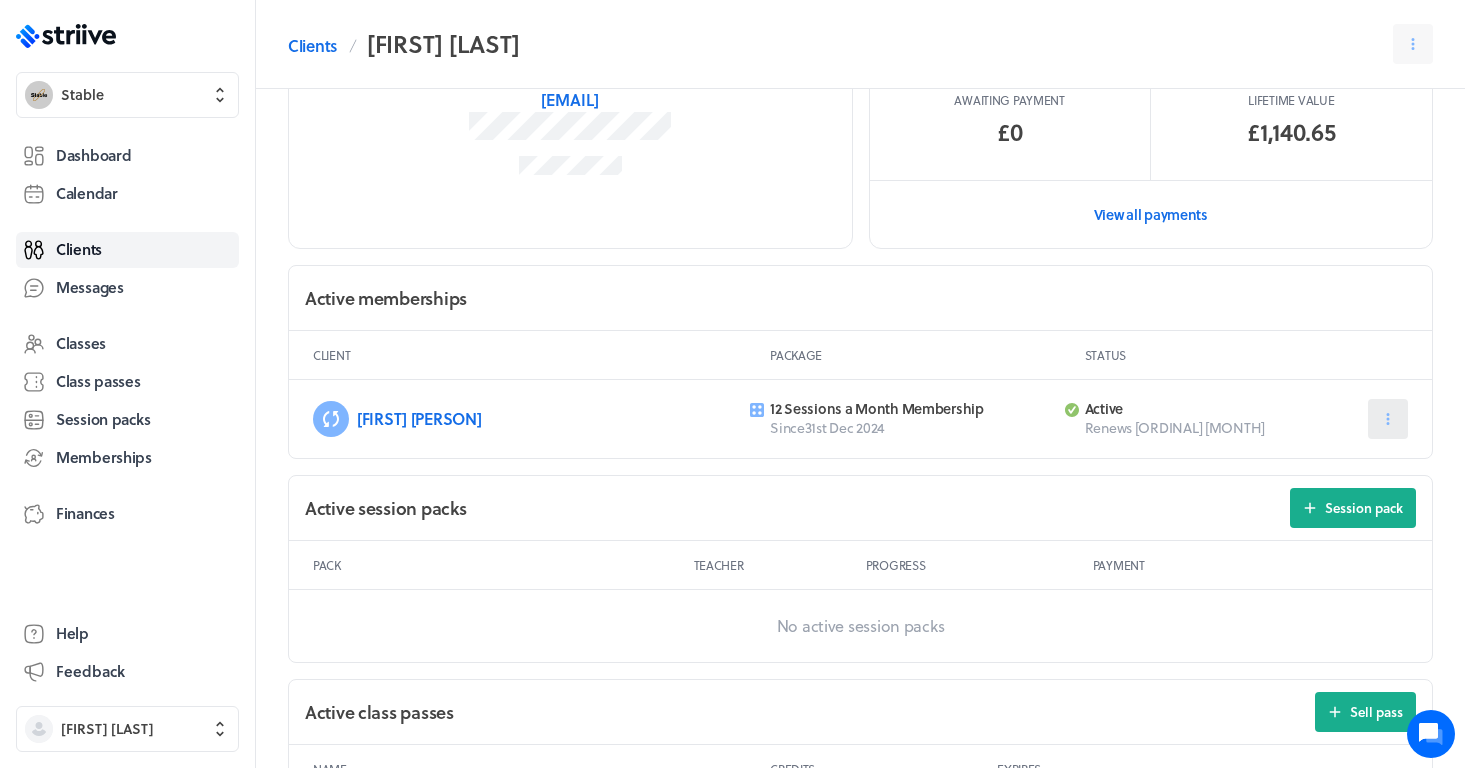 click at bounding box center [1388, 419] 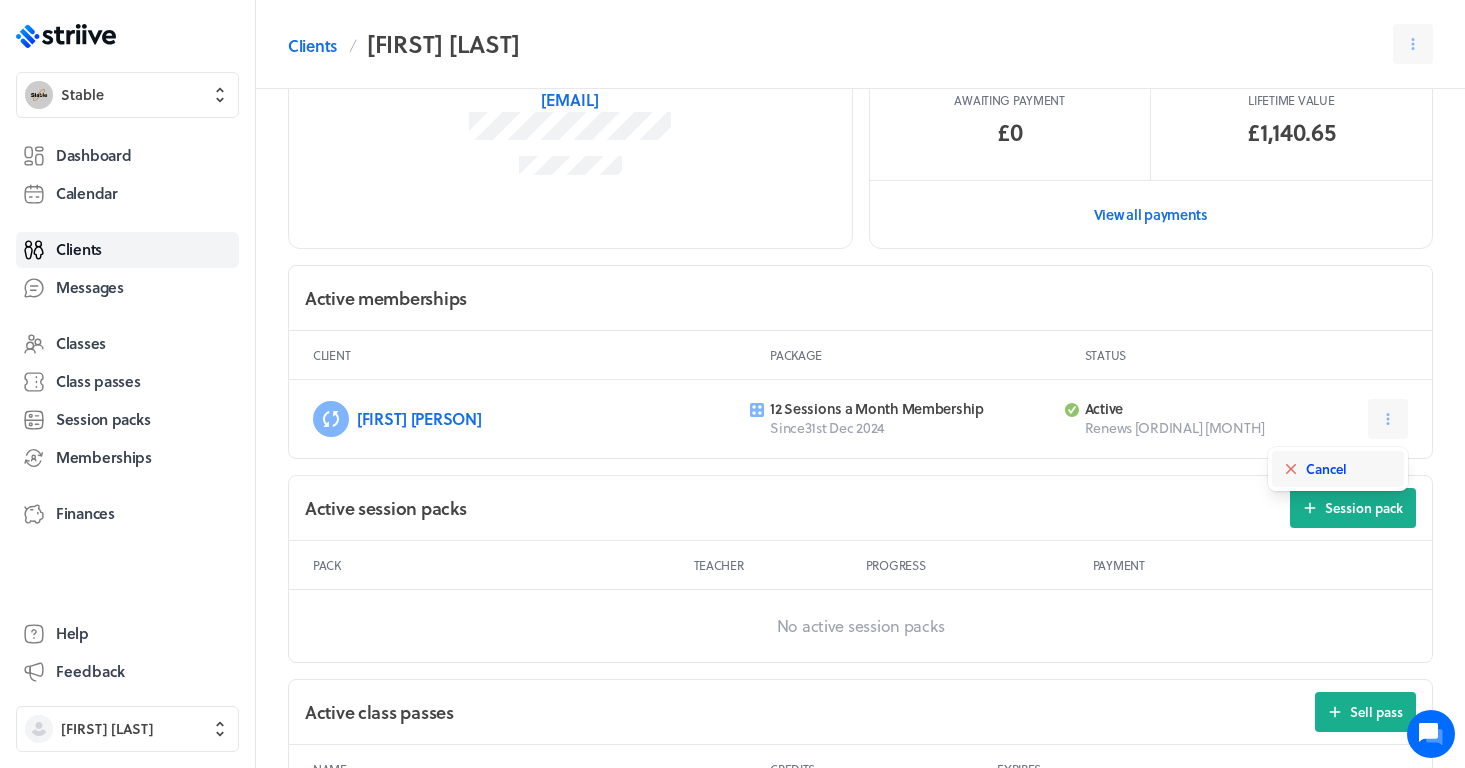 click on "Cancel" at bounding box center (1326, 469) 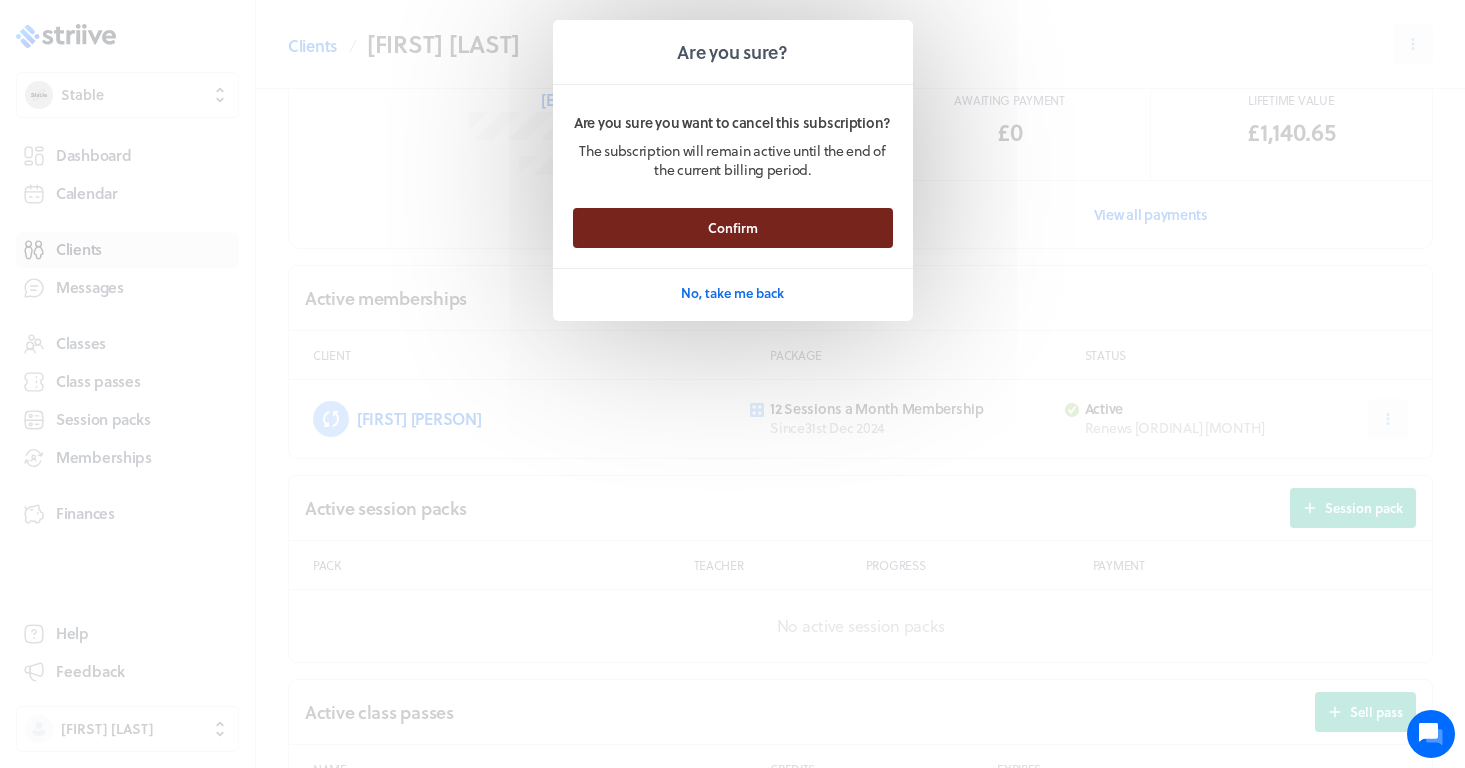 click on "Confirm" at bounding box center (733, 228) 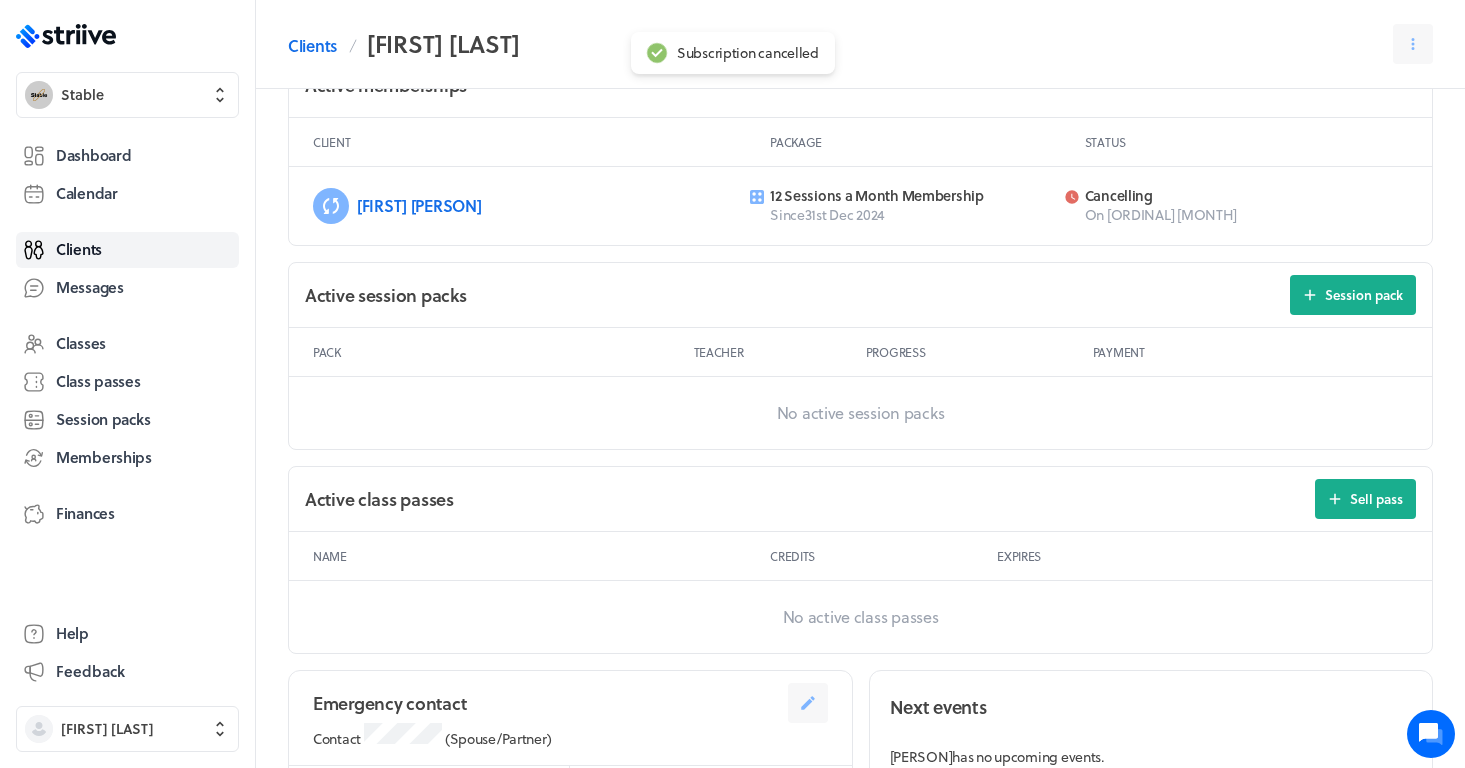 scroll, scrollTop: 630, scrollLeft: 0, axis: vertical 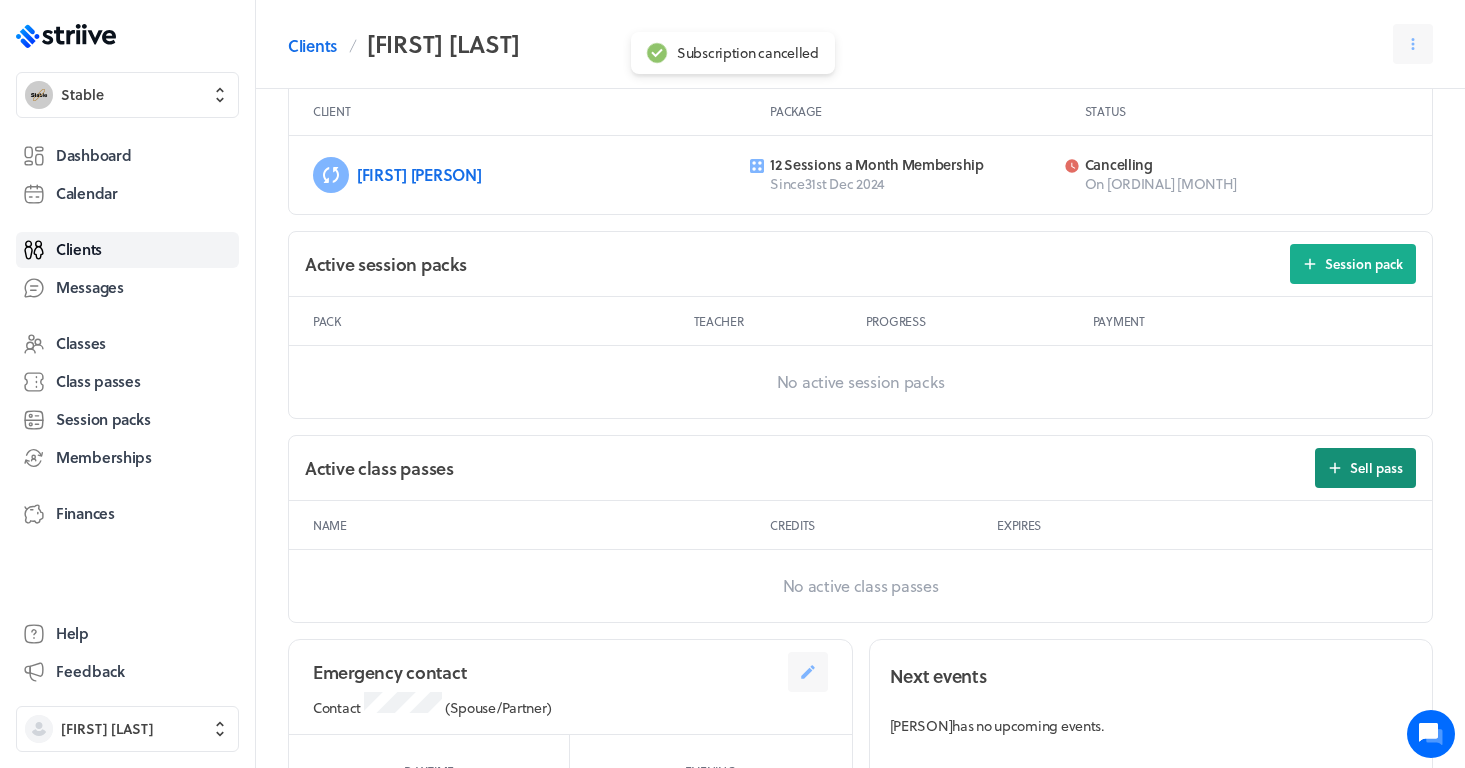click on "Sell pass" at bounding box center (1365, 468) 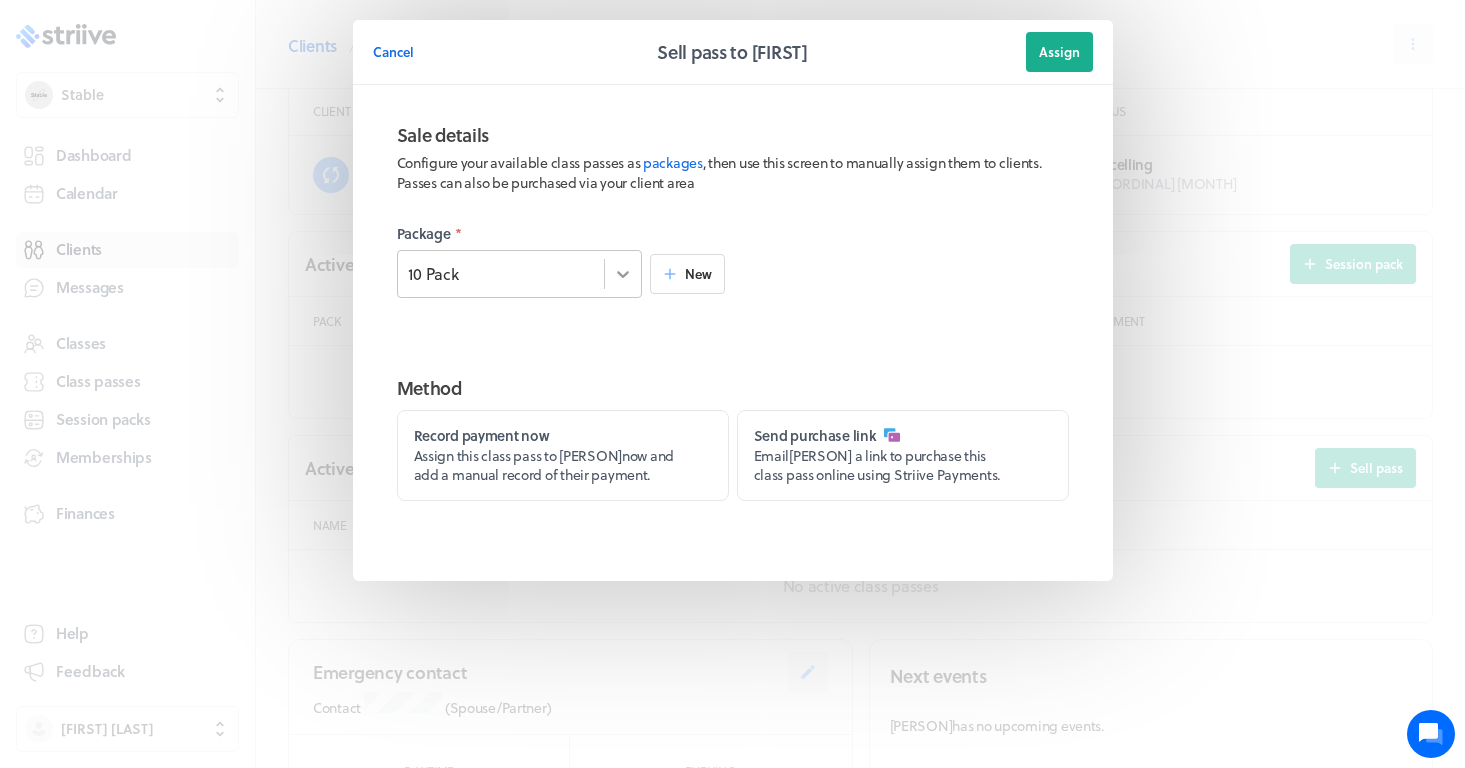 click at bounding box center (623, 274) 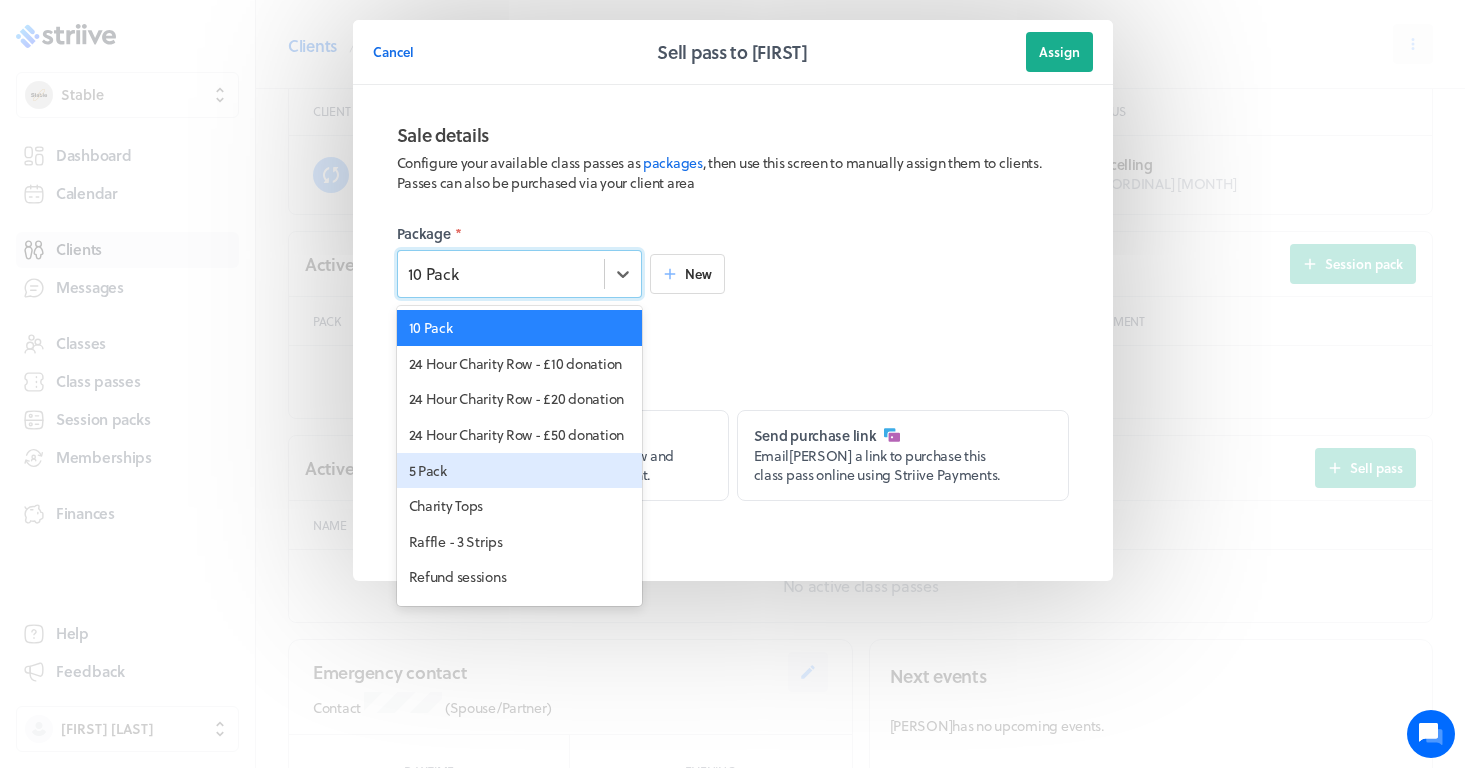 click on "5 Pack" at bounding box center (519, 471) 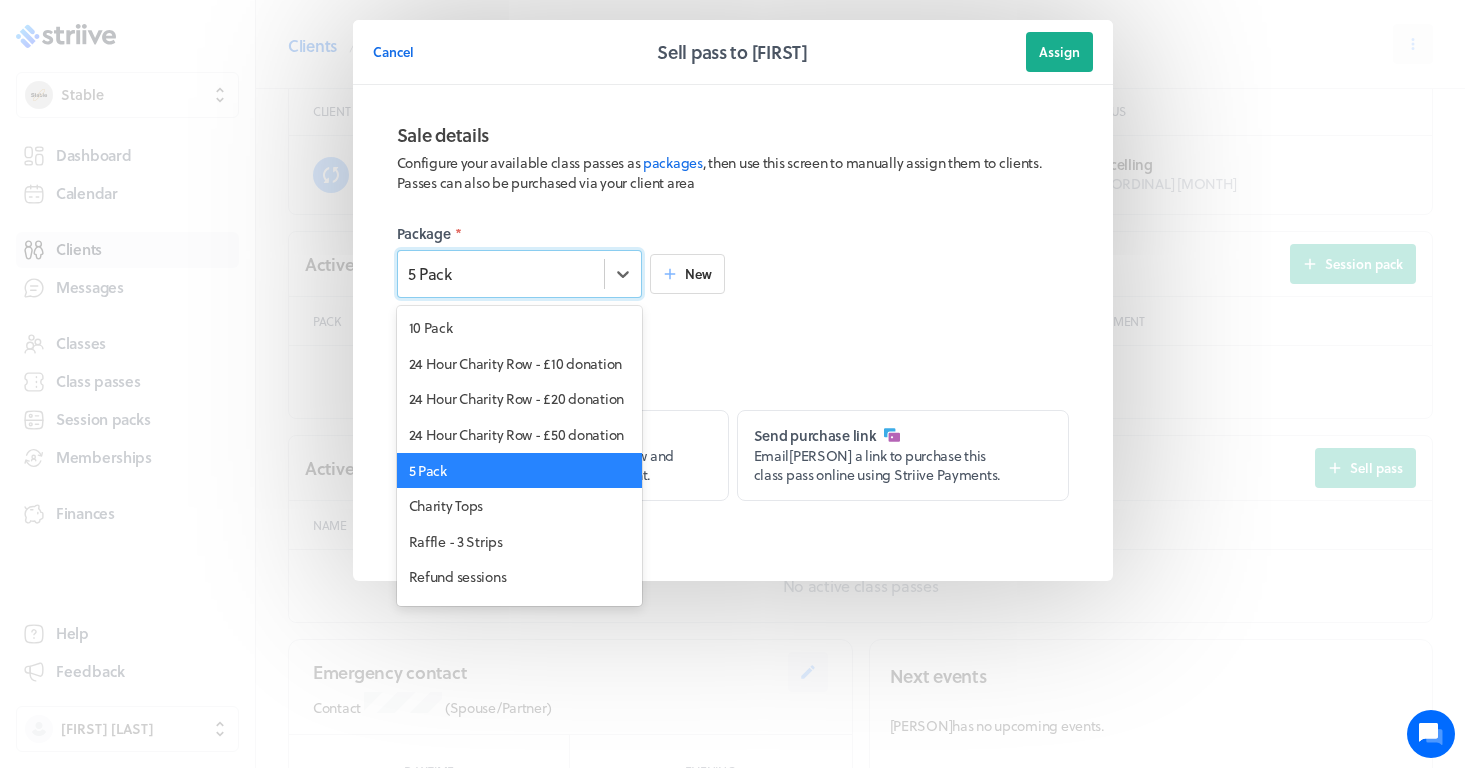 click on "5 Pack" at bounding box center [501, 274] 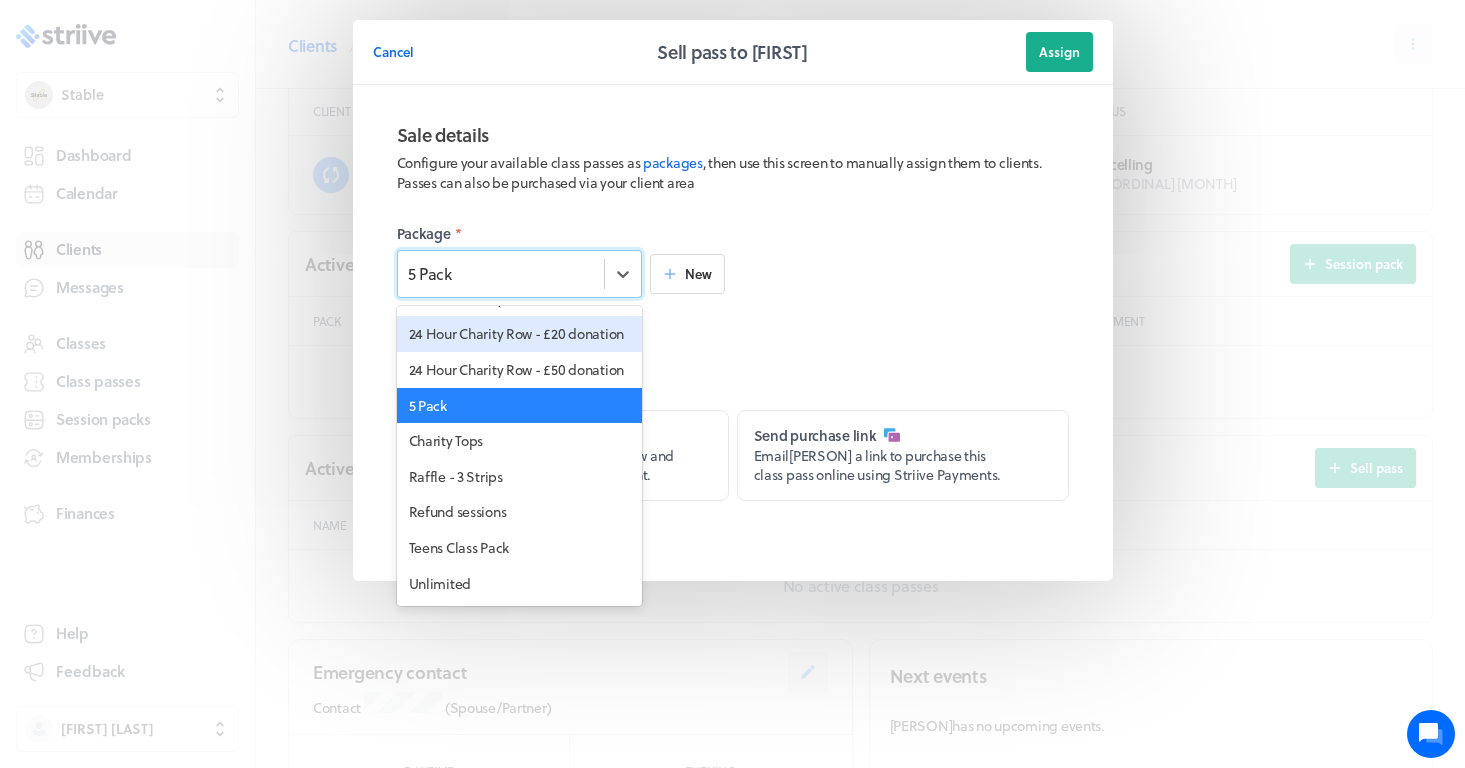 scroll, scrollTop: 93, scrollLeft: 0, axis: vertical 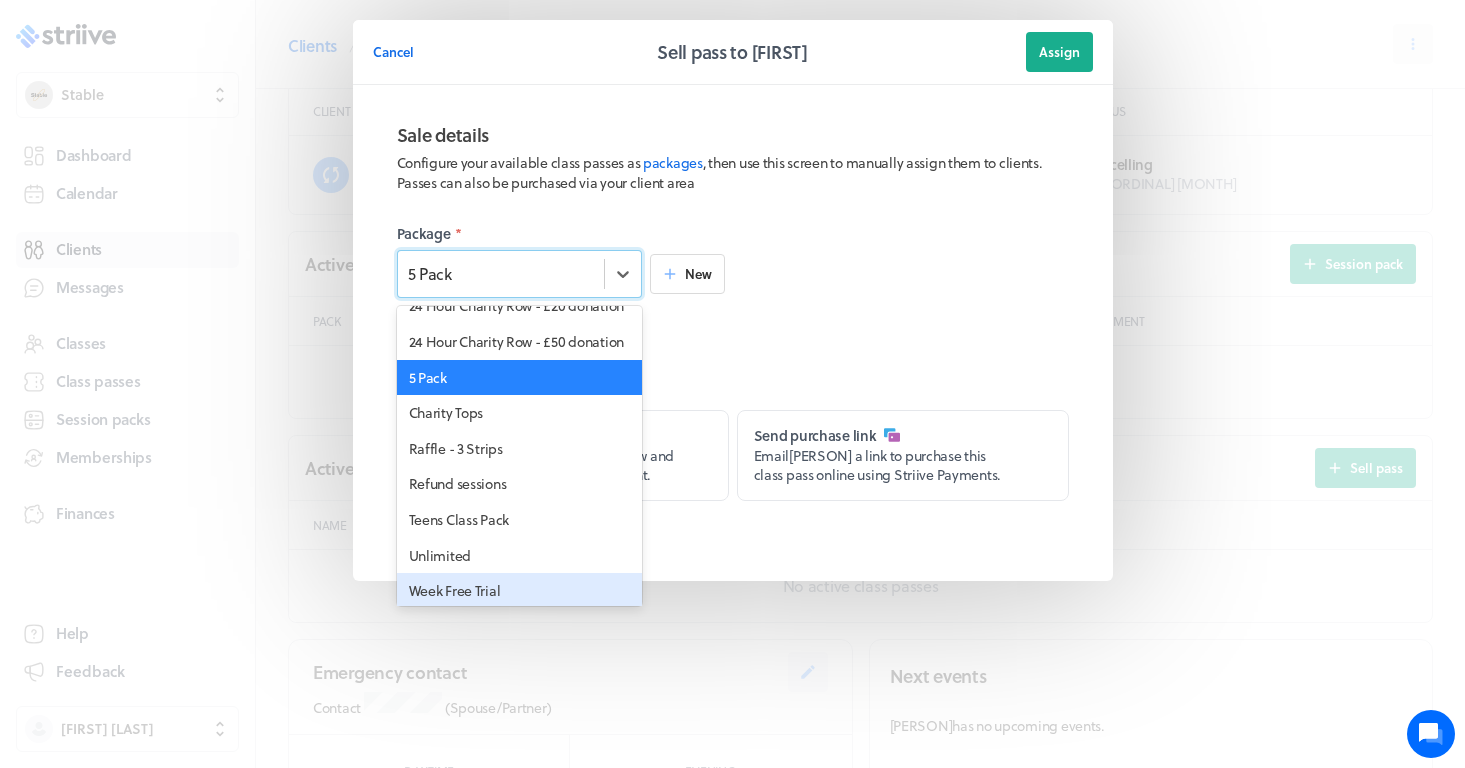 click on "Week Free Trial" at bounding box center [519, 591] 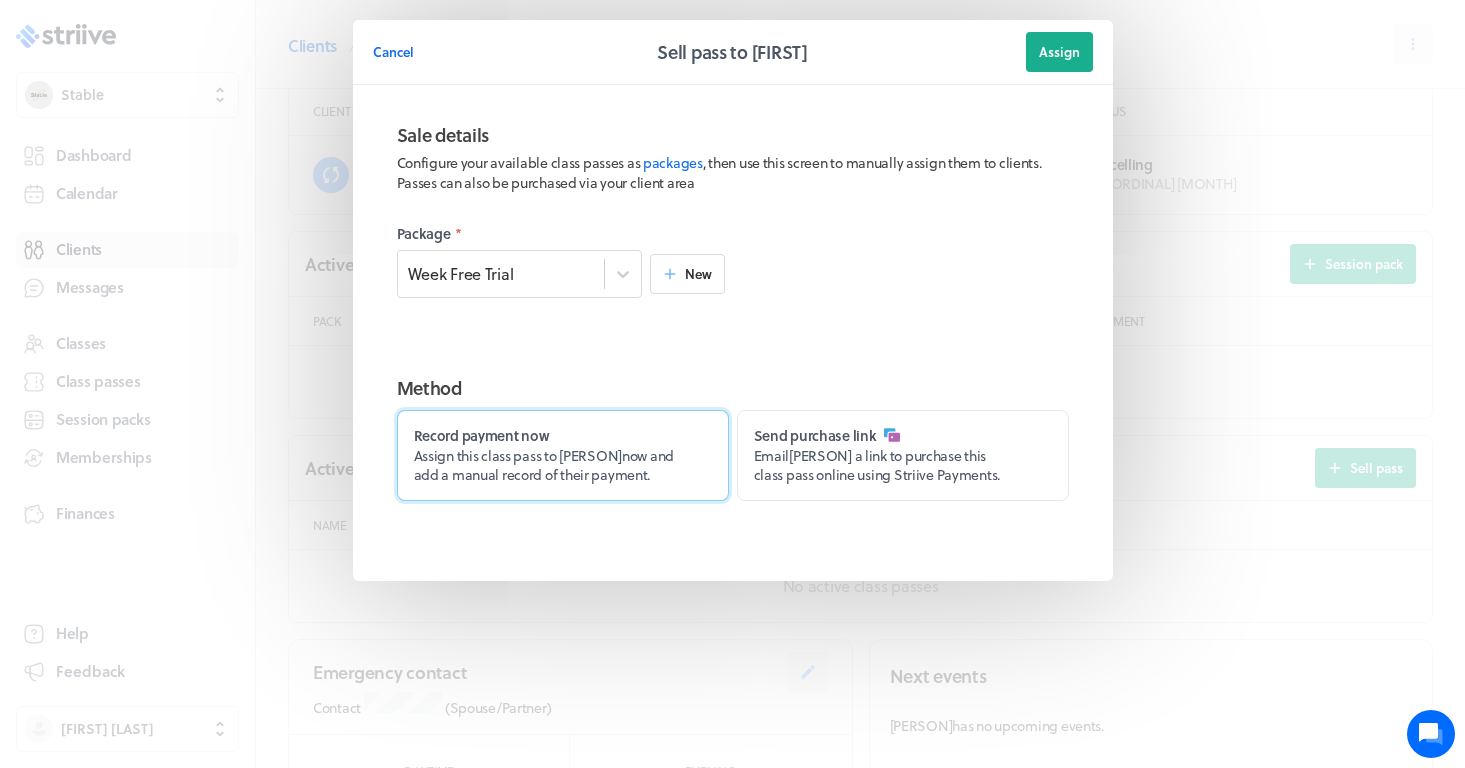 click on "Assign this class pass to   Jade  now and add a manual record of their payment." at bounding box center [544, 465] 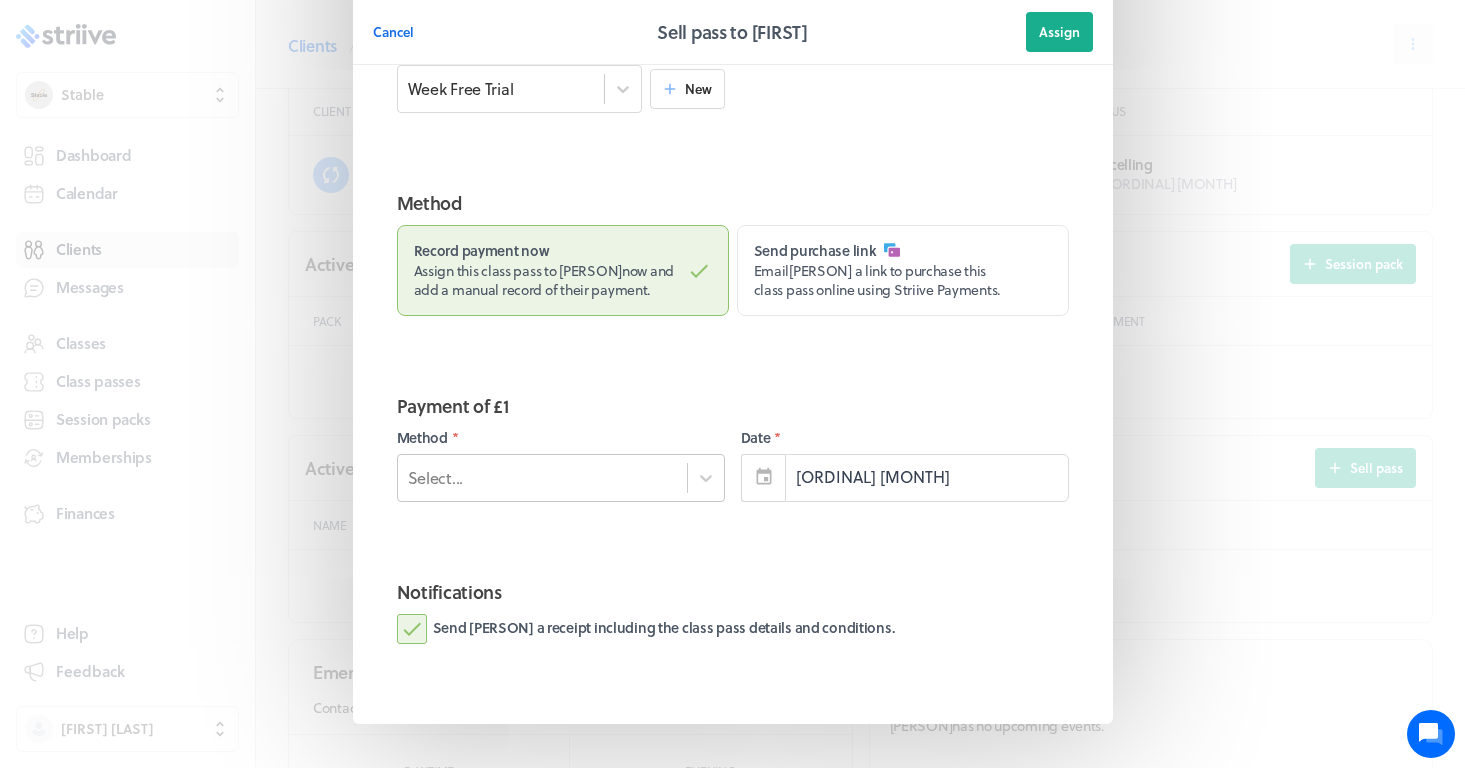 scroll, scrollTop: 205, scrollLeft: 0, axis: vertical 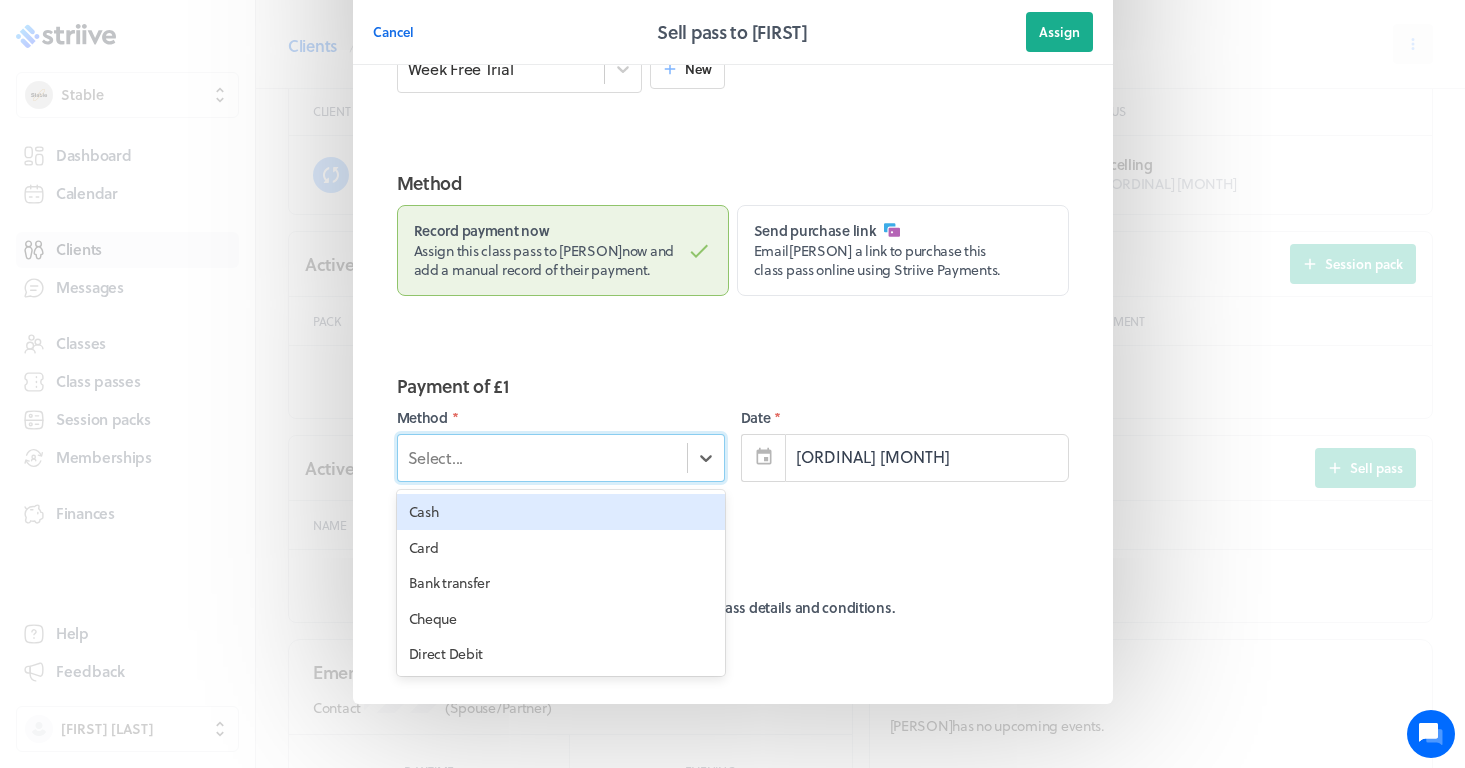 click on "Select..." at bounding box center [561, 458] 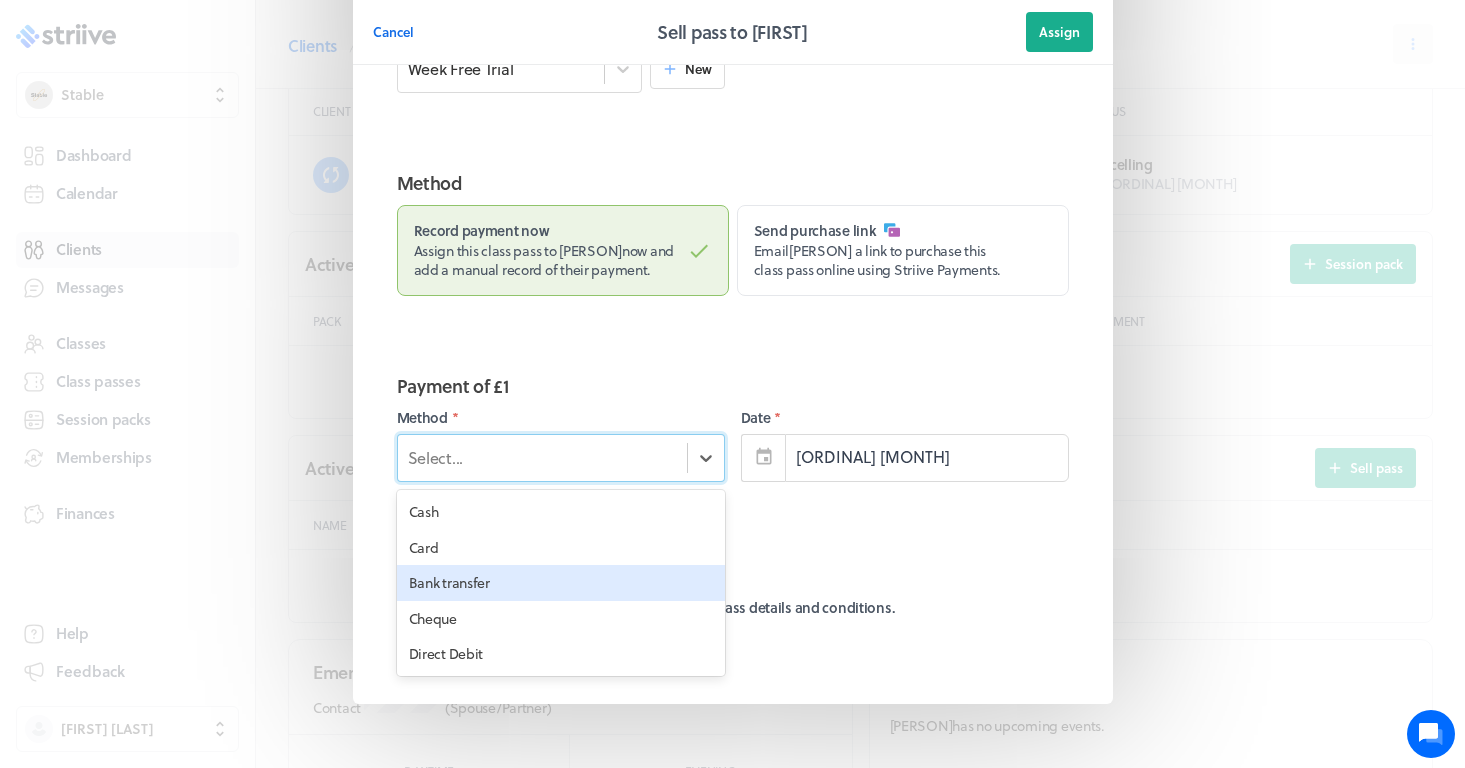 click on "Bank transfer" at bounding box center (561, 583) 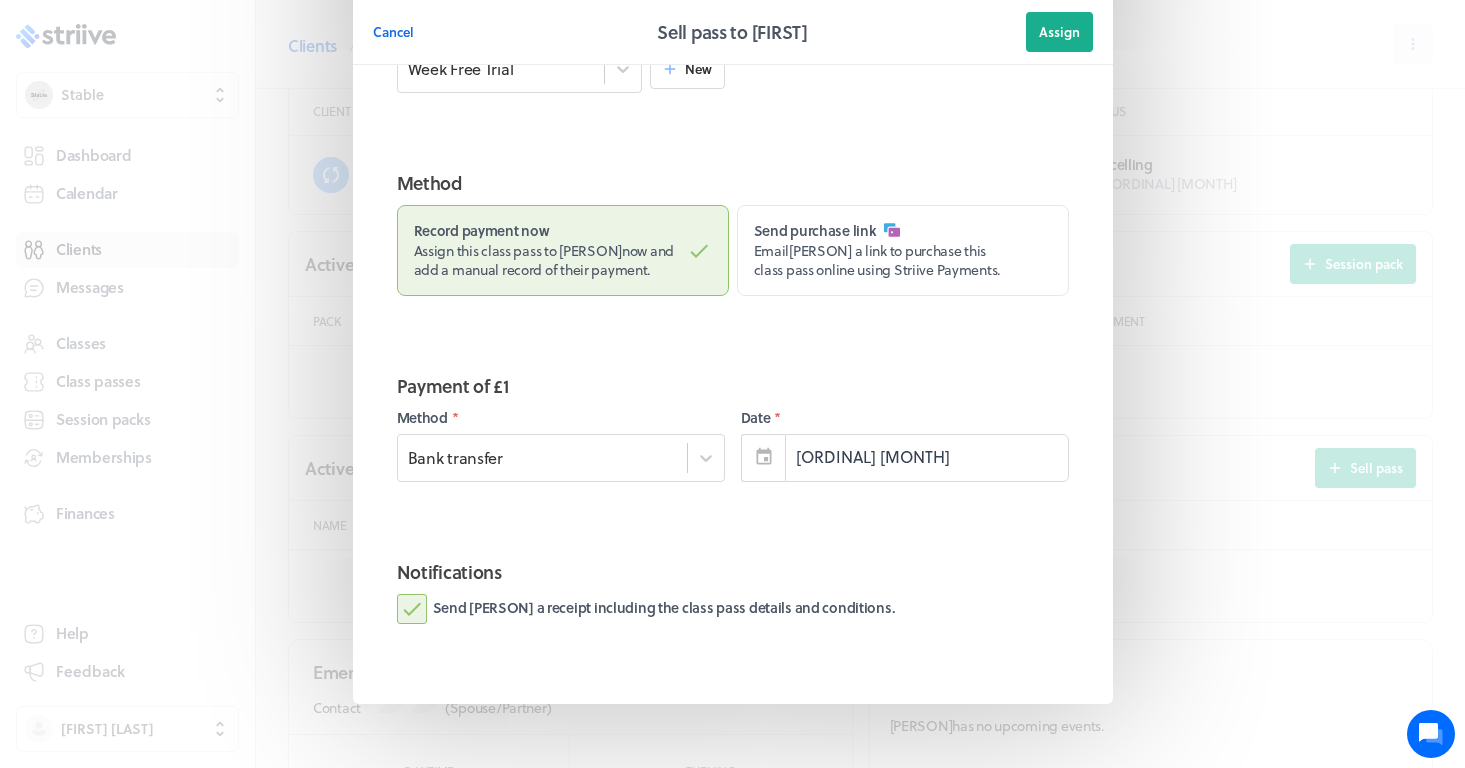 click on "Send [PERSON] a receipt including the class pass details and conditions." at bounding box center (646, 609) 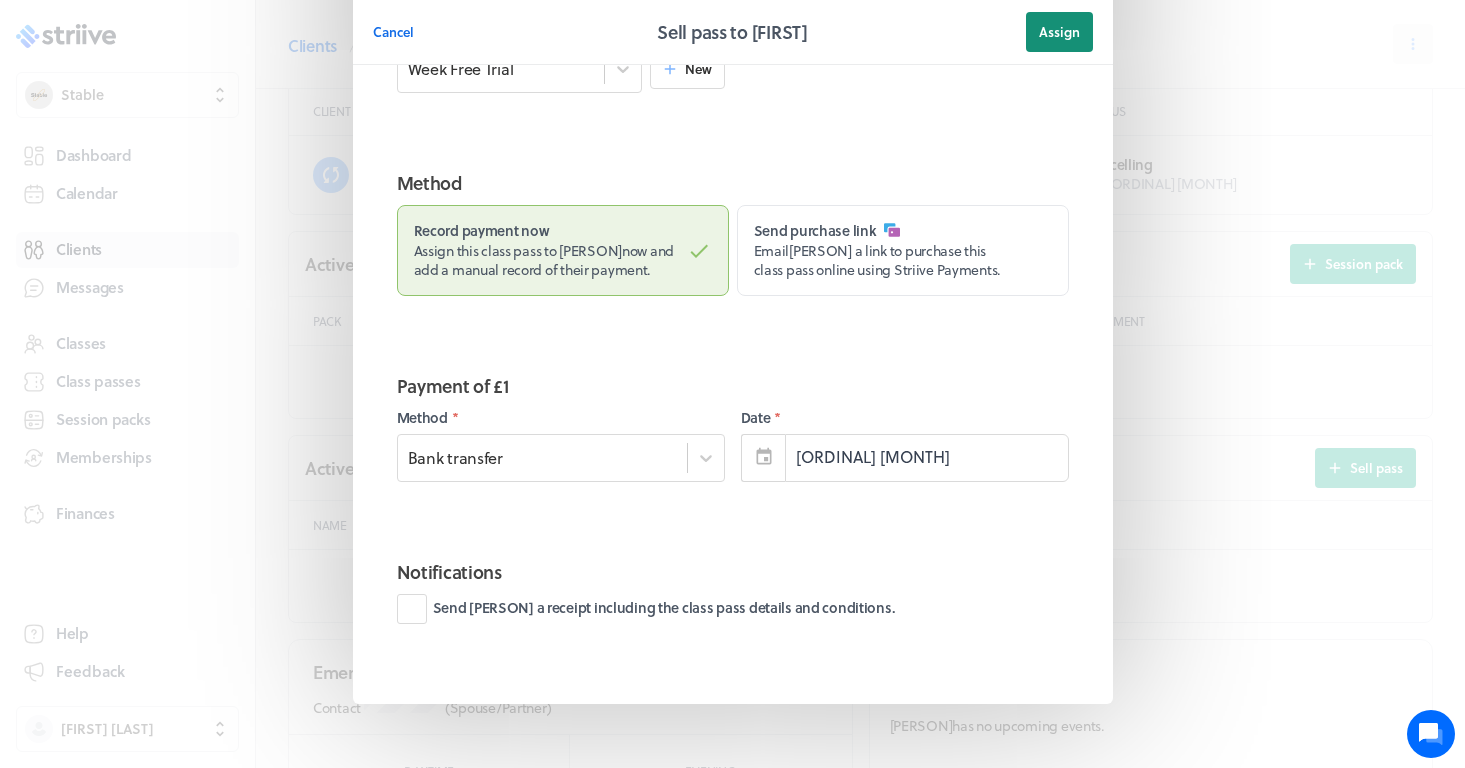 click on "Assign" at bounding box center [1059, 32] 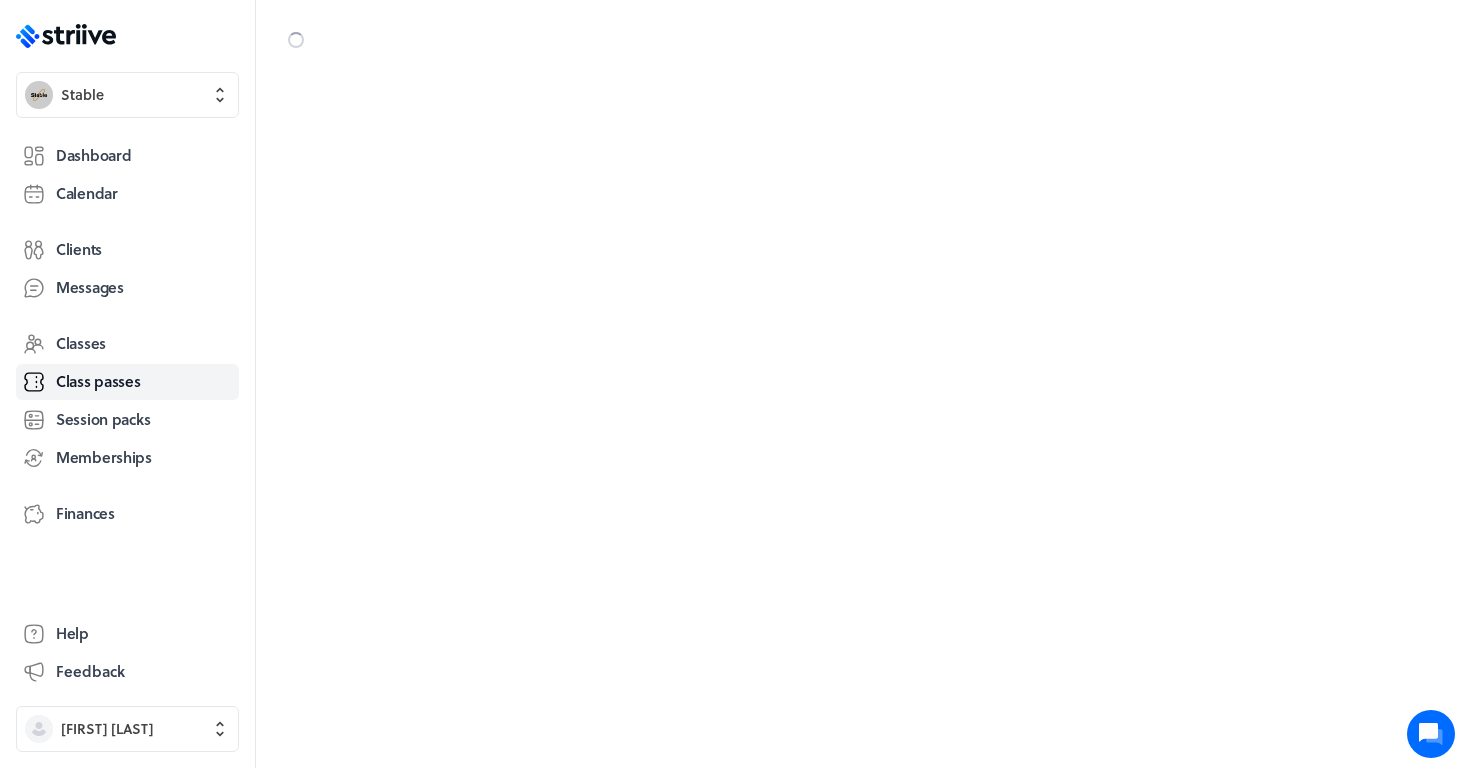 scroll, scrollTop: 0, scrollLeft: 0, axis: both 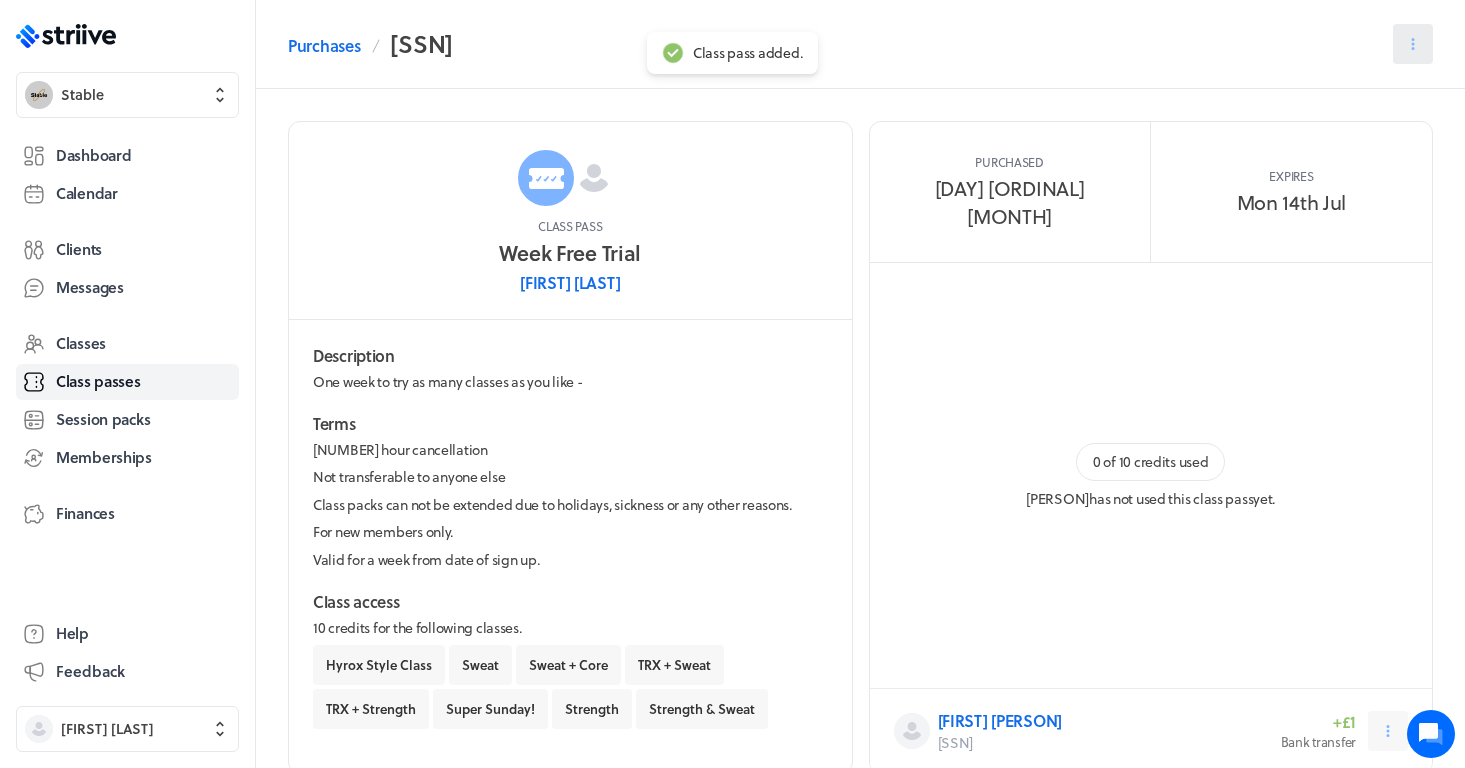 click at bounding box center (1413, 44) 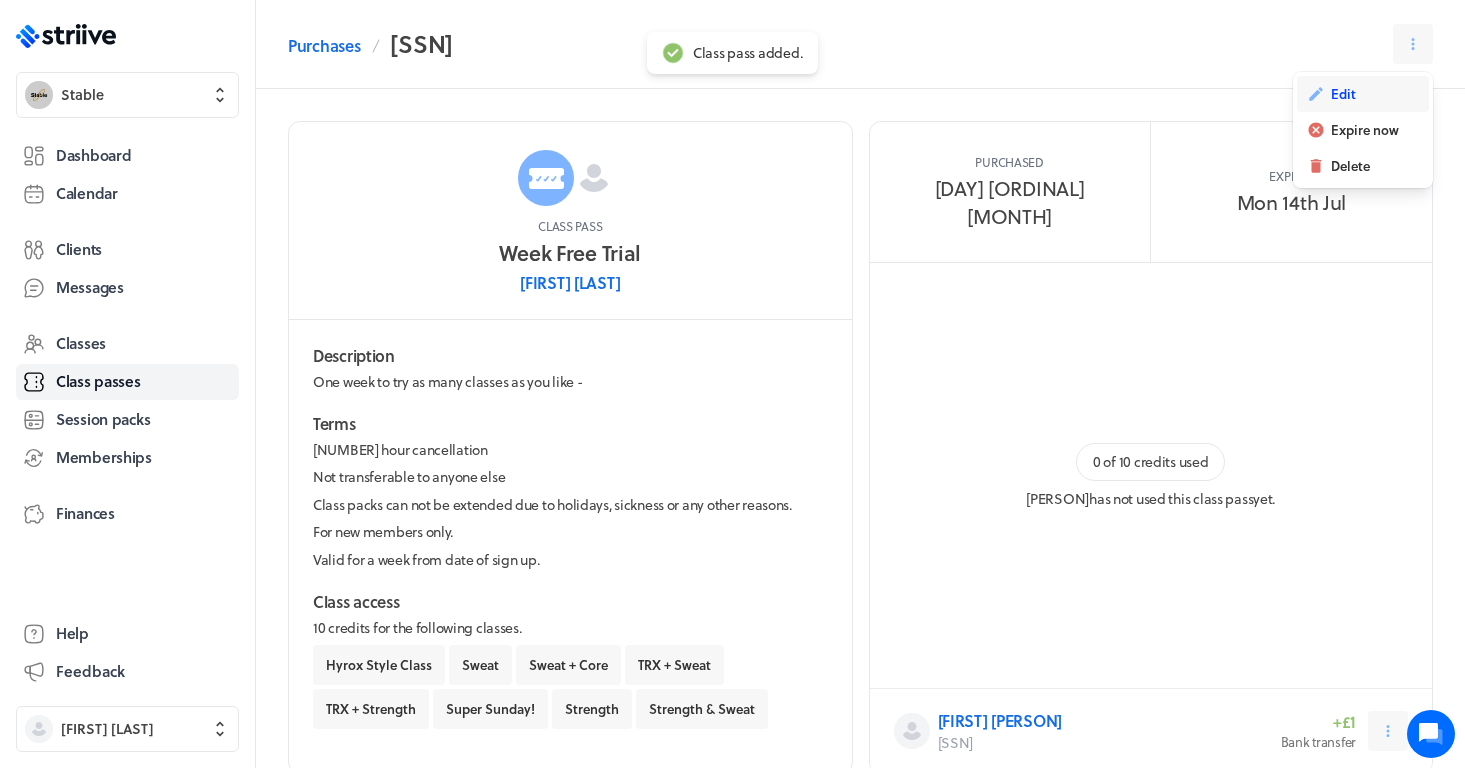 click on "Edit" at bounding box center [1363, 94] 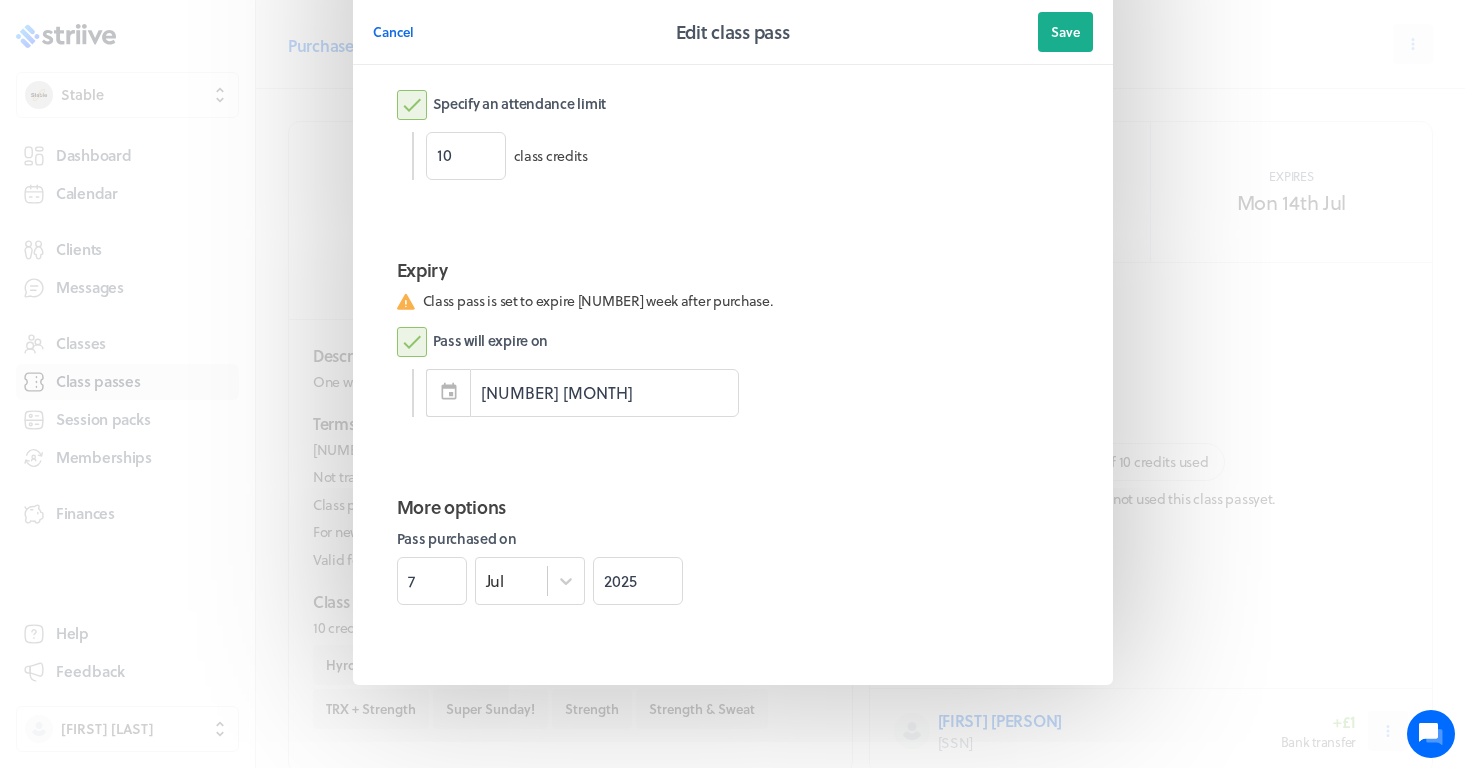 scroll, scrollTop: 1036, scrollLeft: 0, axis: vertical 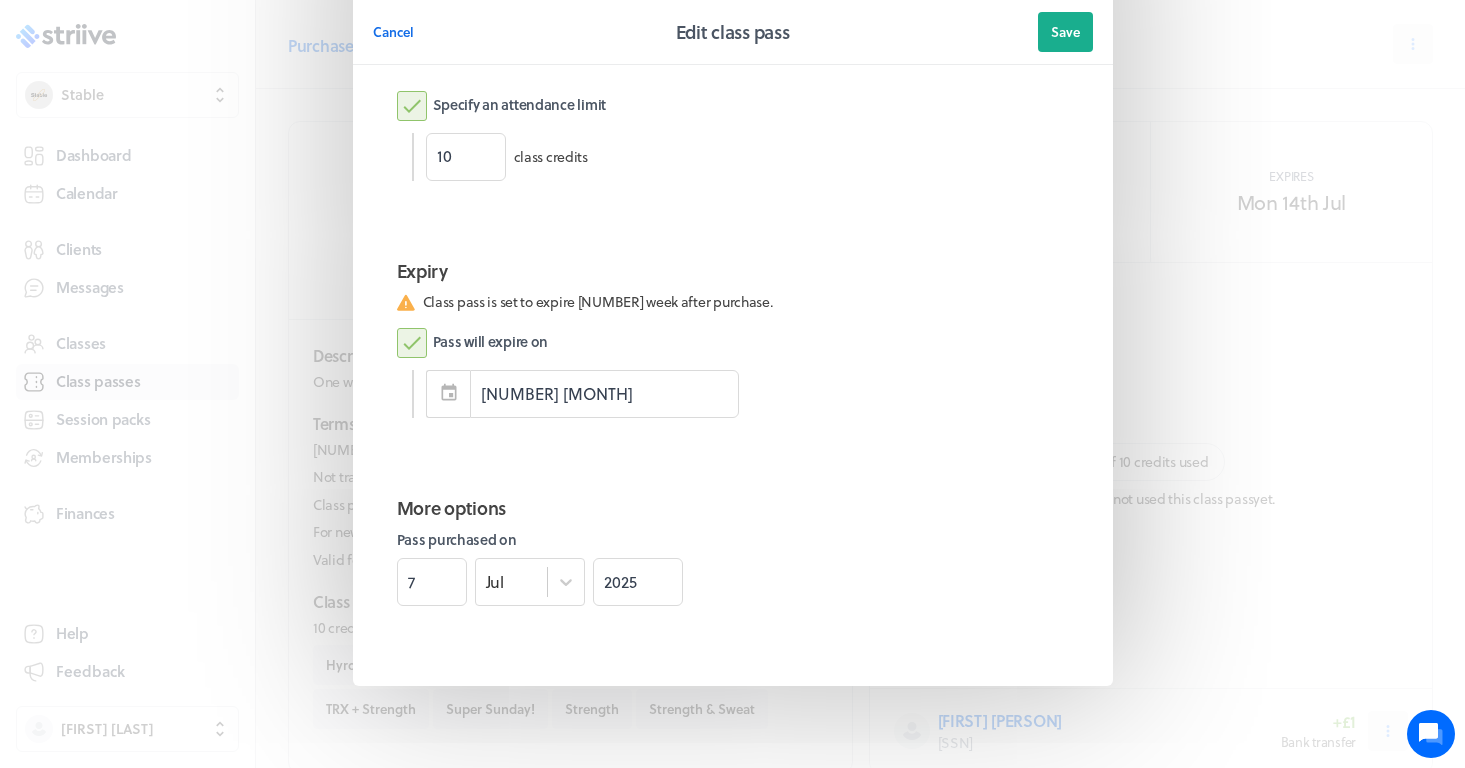 click on "Pass will expire on" at bounding box center [473, 343] 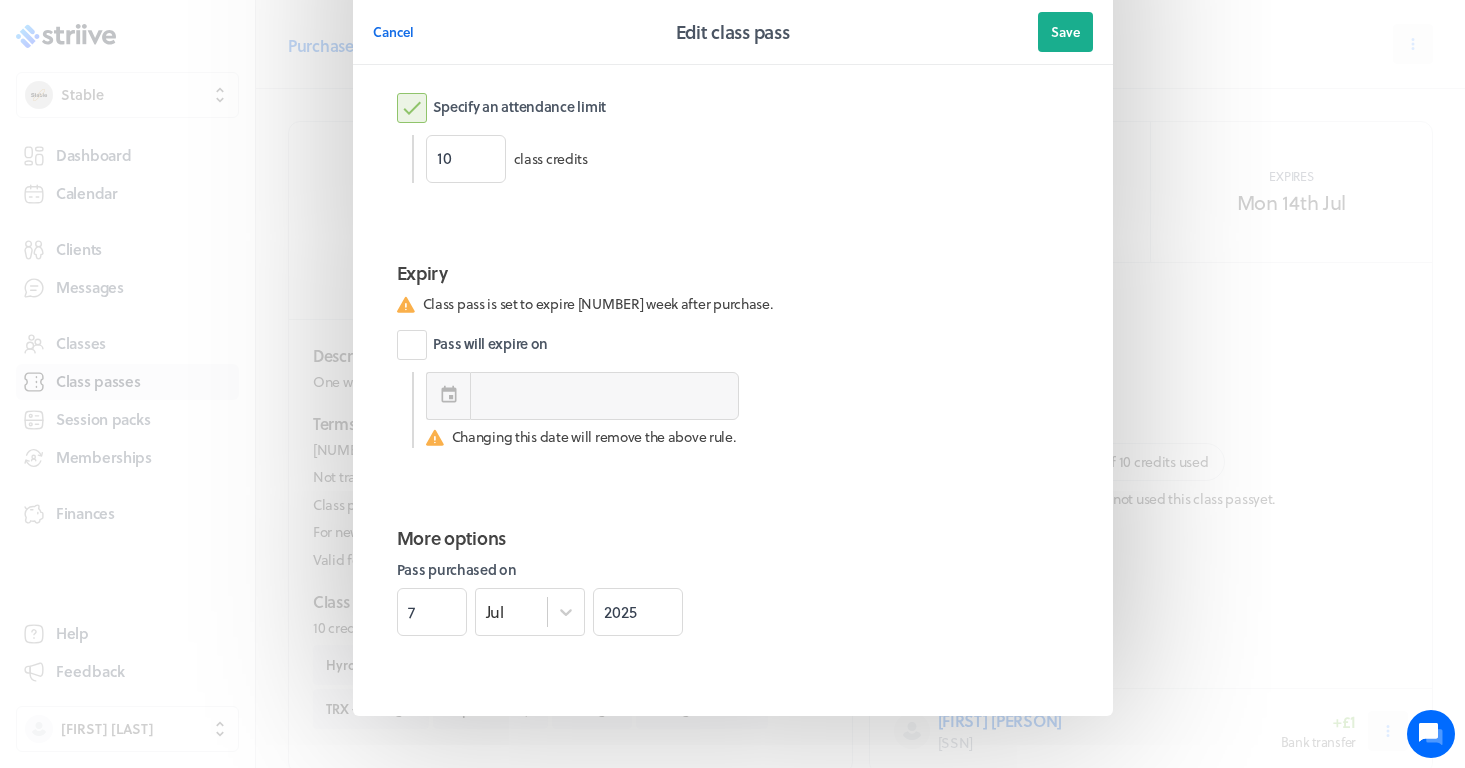 scroll, scrollTop: 1032, scrollLeft: 0, axis: vertical 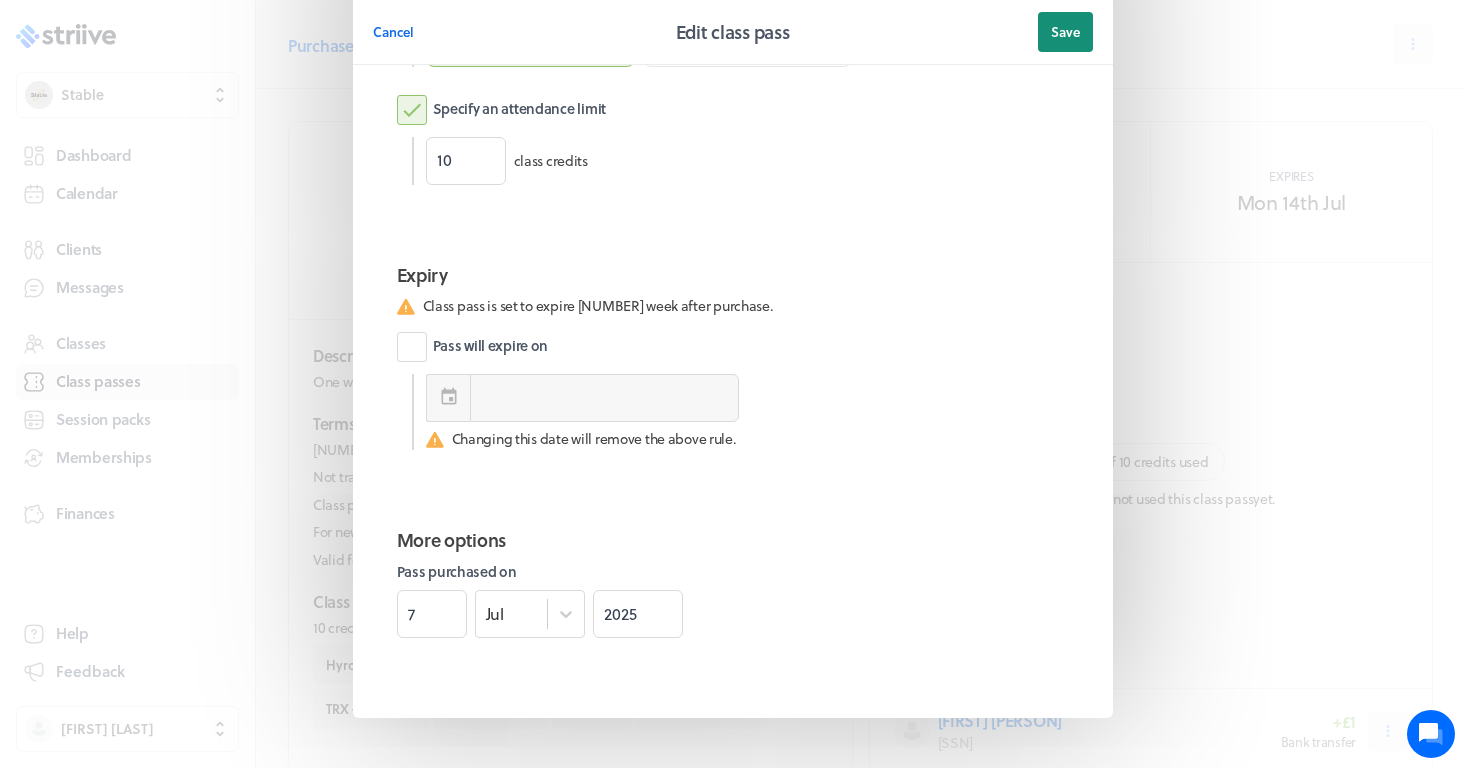 click on "Save" at bounding box center [1065, 32] 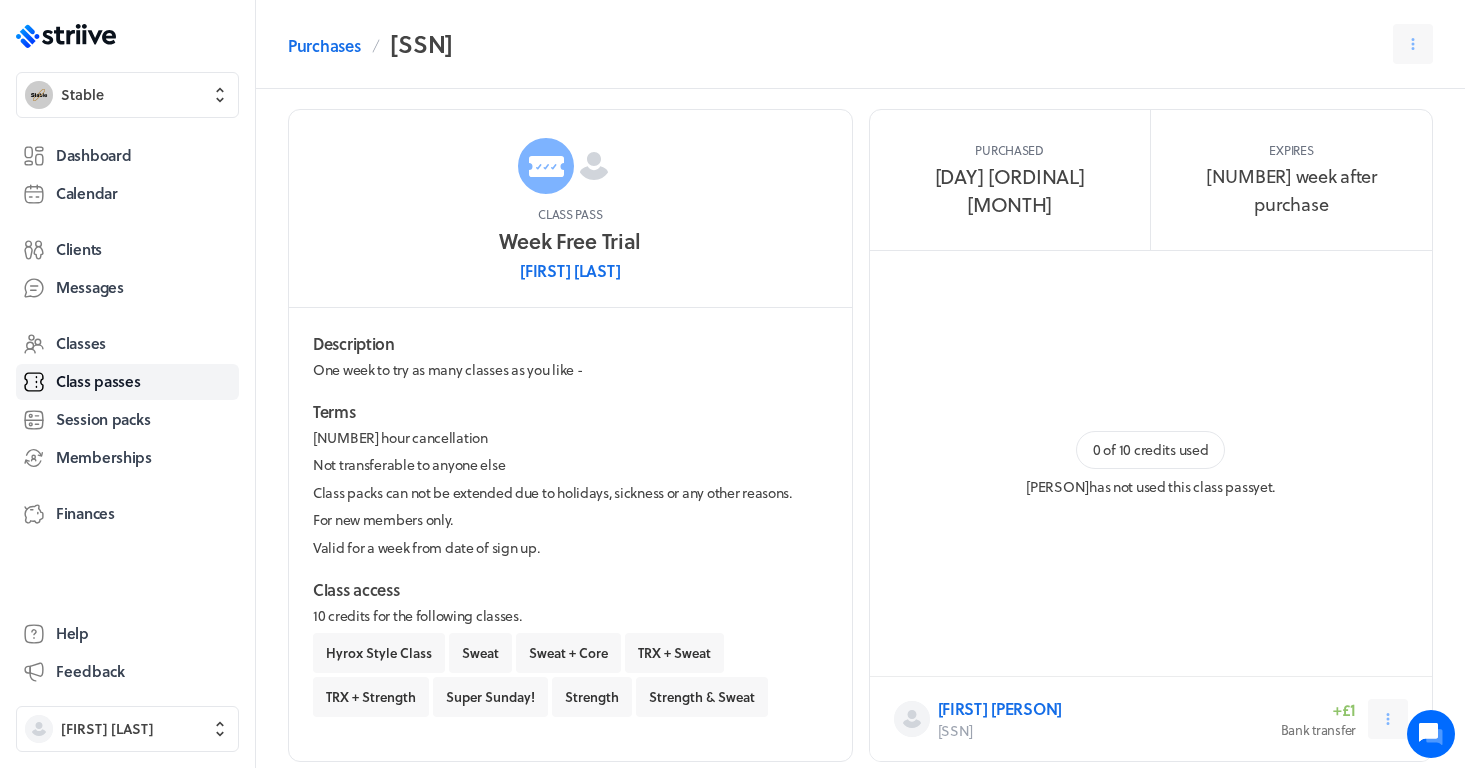 scroll, scrollTop: 6, scrollLeft: 0, axis: vertical 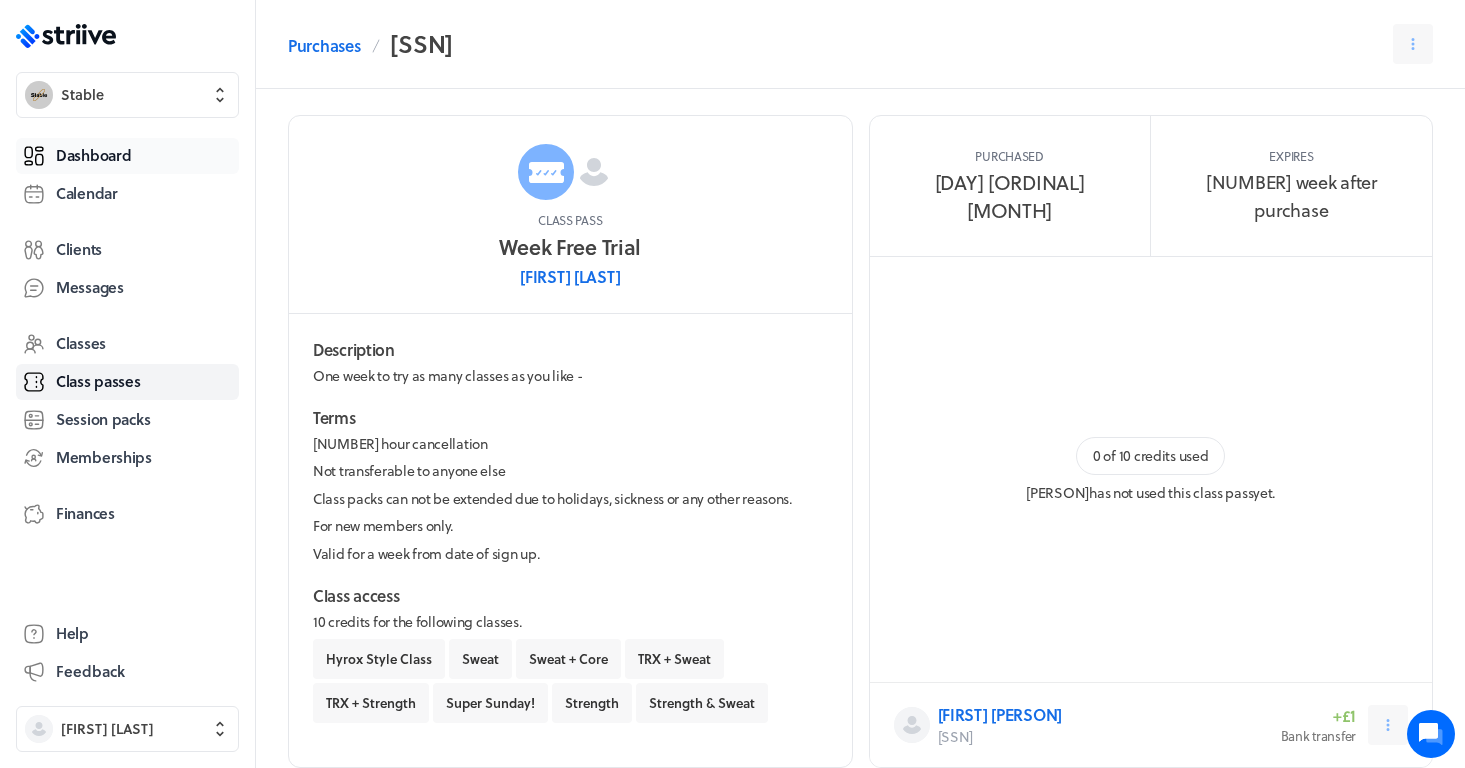 click on "Dashboard" at bounding box center (127, 156) 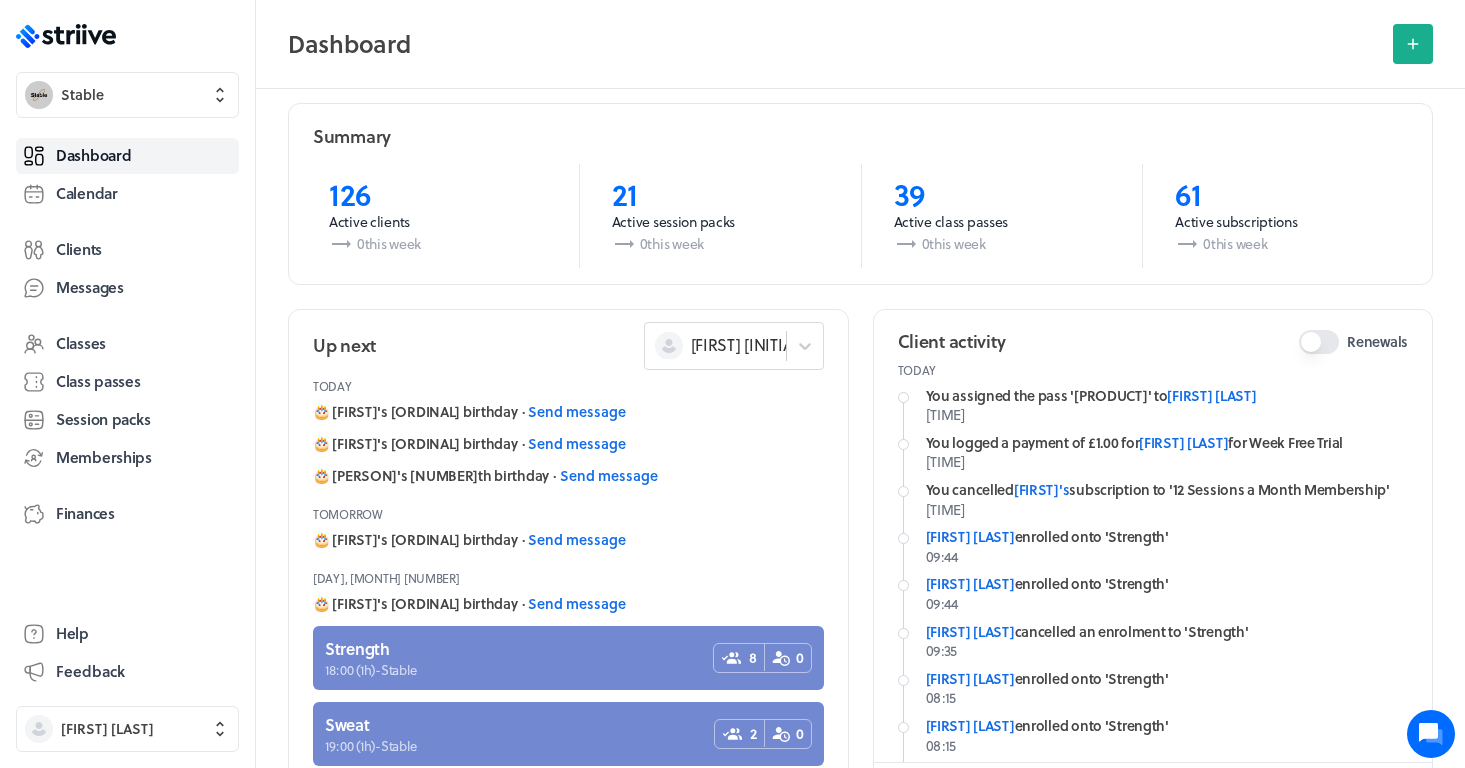 scroll, scrollTop: 20, scrollLeft: 0, axis: vertical 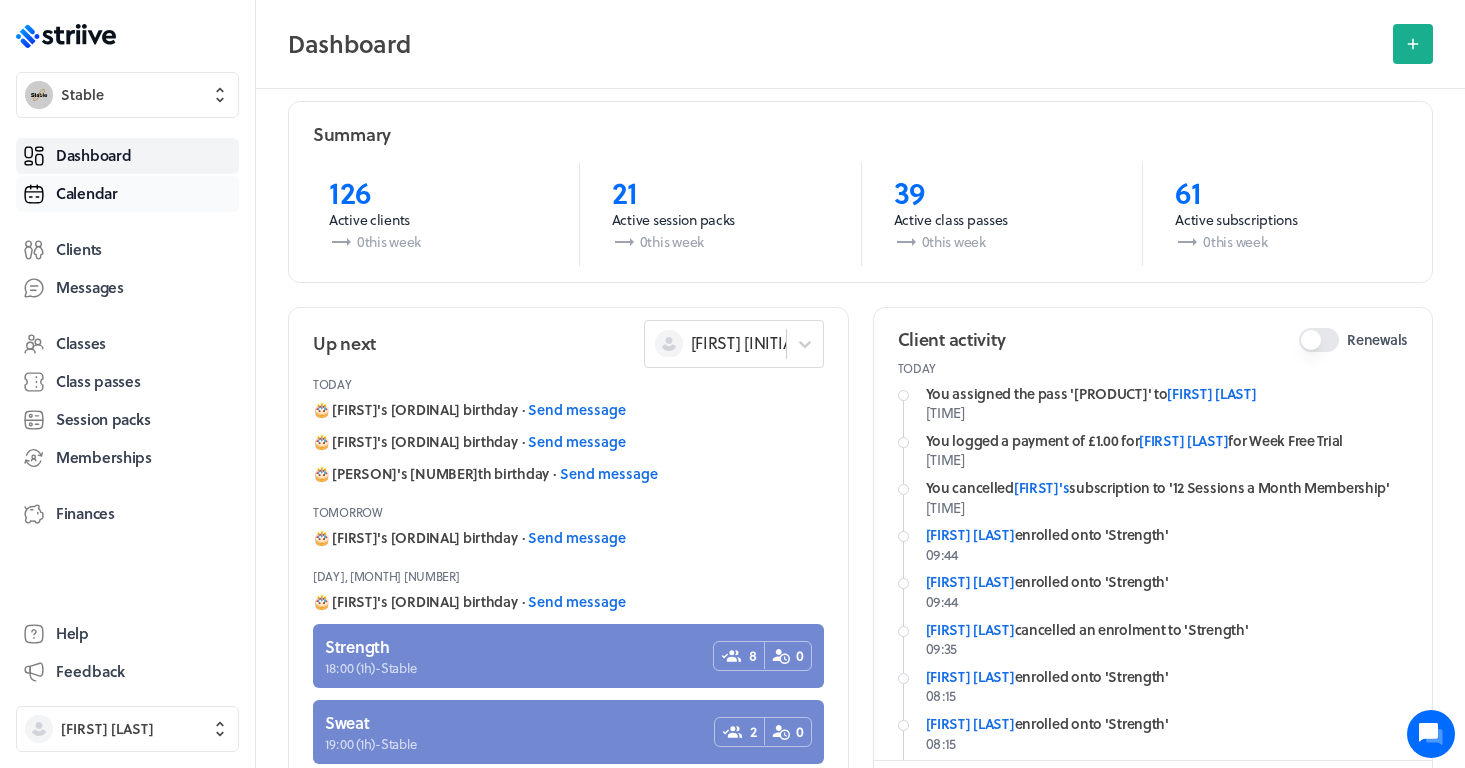 click on "Calendar" at bounding box center [87, 193] 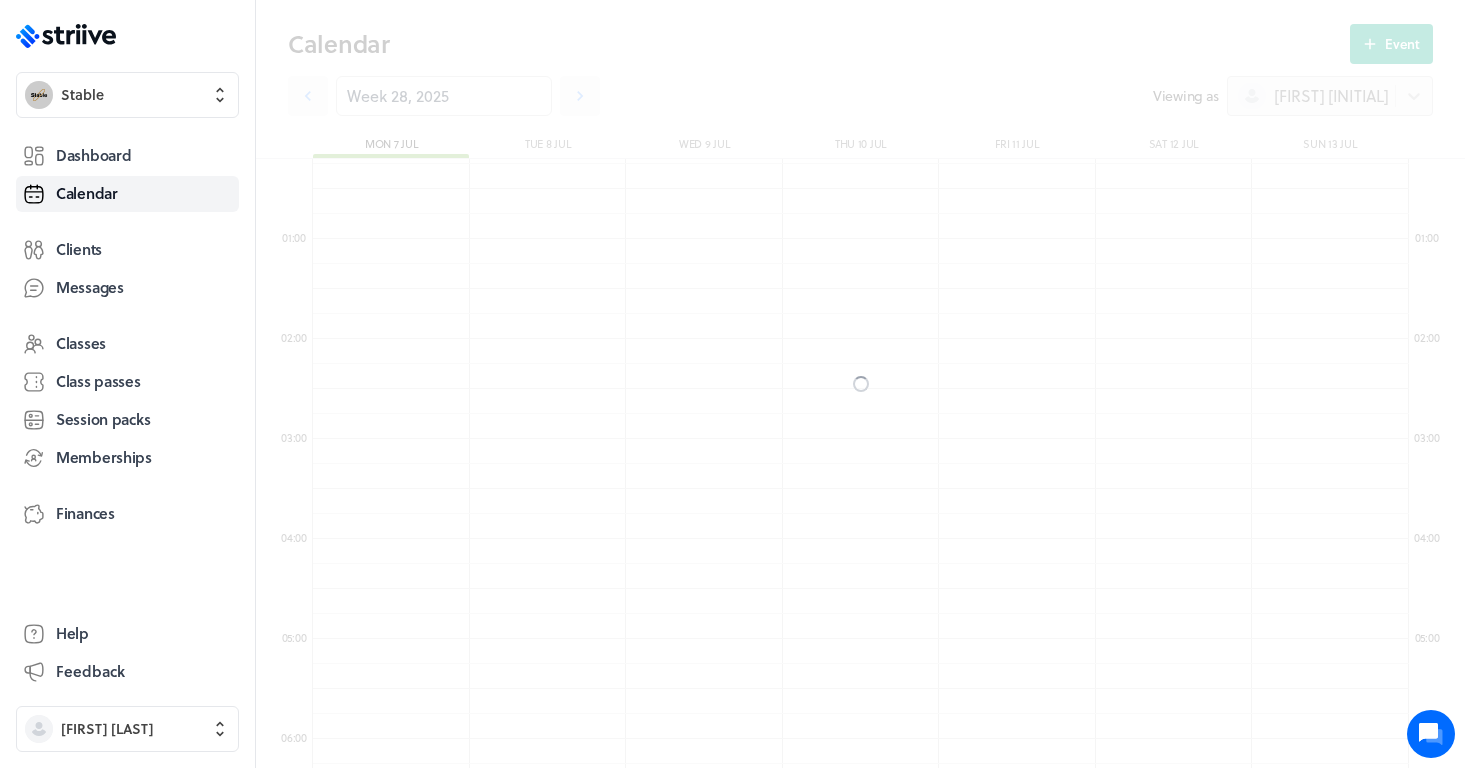 scroll, scrollTop: 600, scrollLeft: 0, axis: vertical 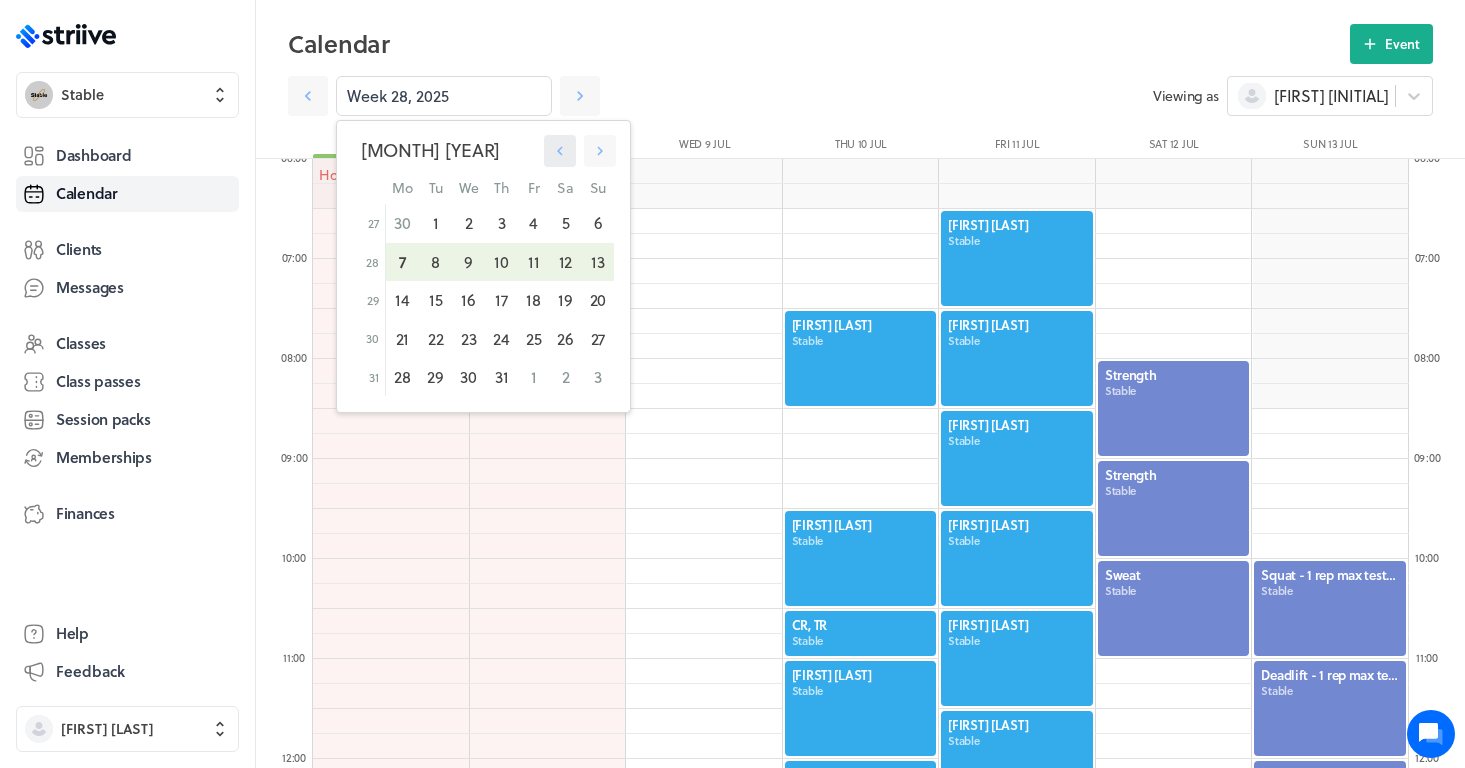 click at bounding box center [560, 151] 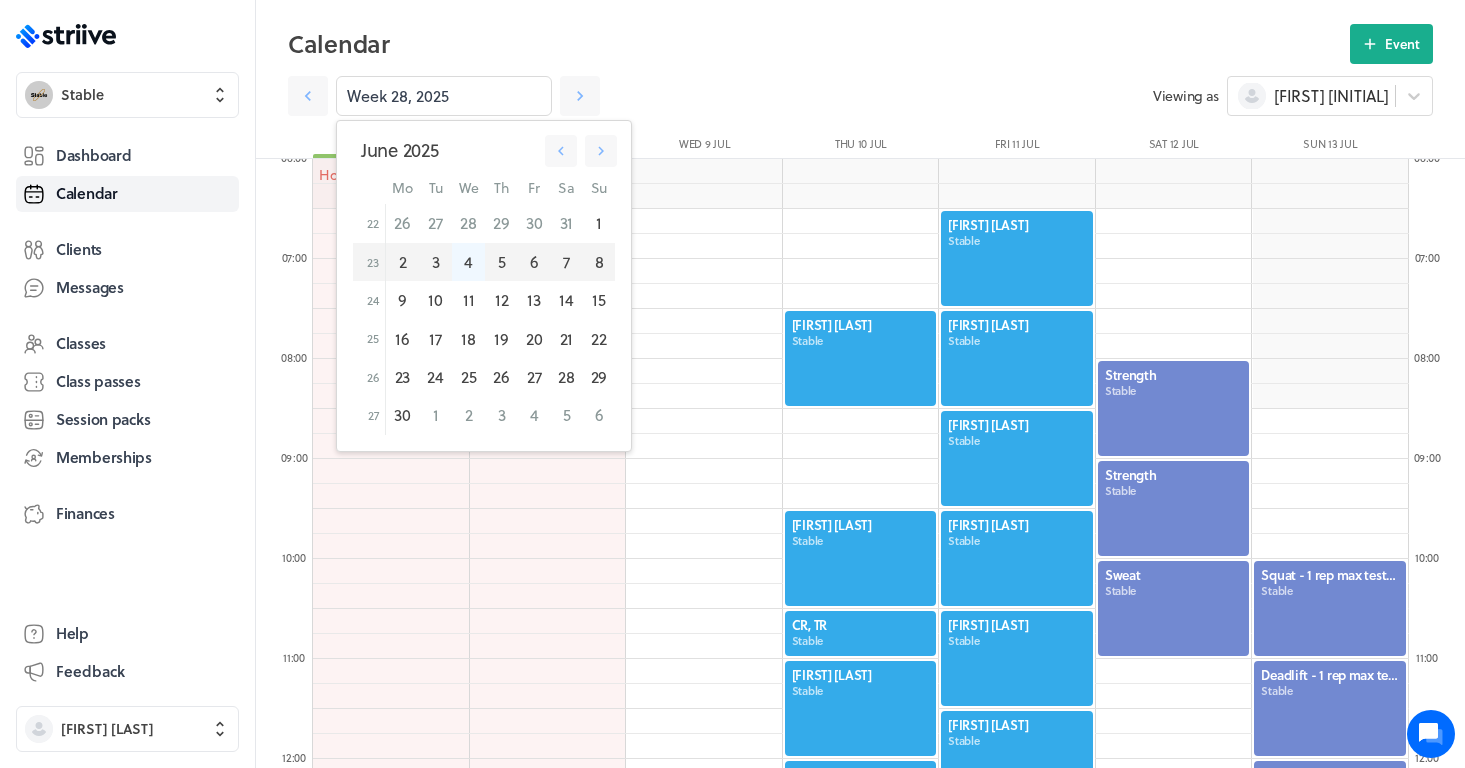 click on "4" at bounding box center [468, 262] 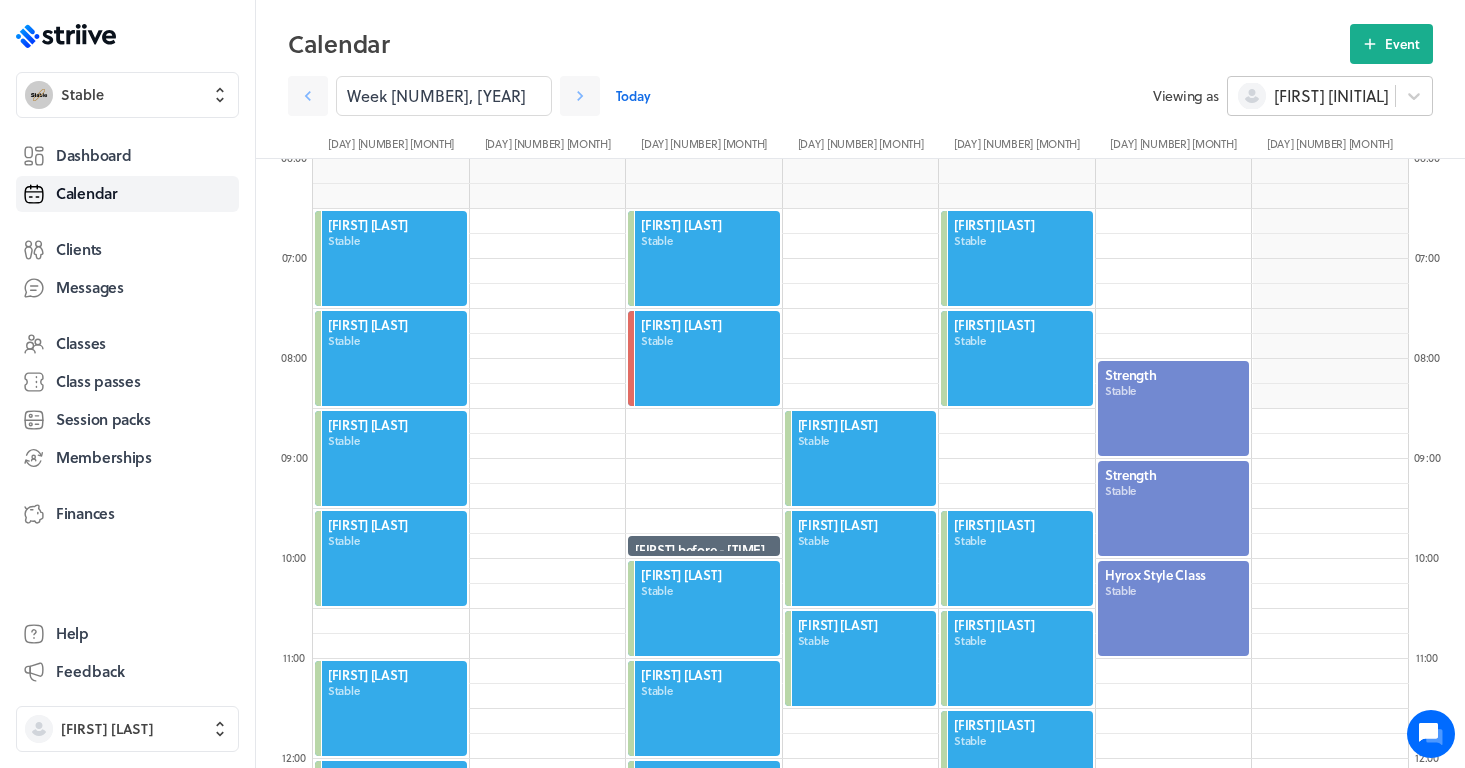 click on "[FIRST] [INITIAL]" at bounding box center (1311, 96) 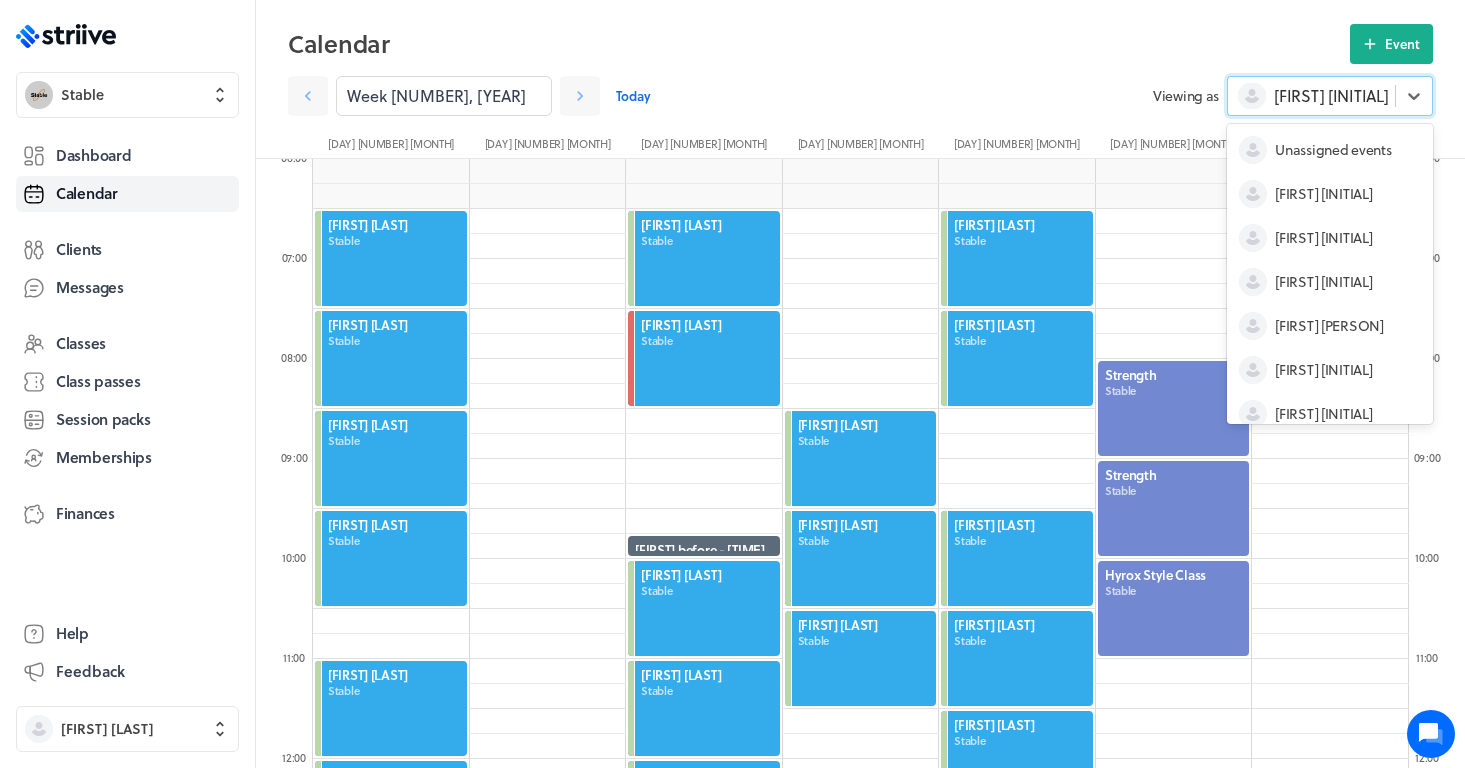 scroll, scrollTop: 60, scrollLeft: 0, axis: vertical 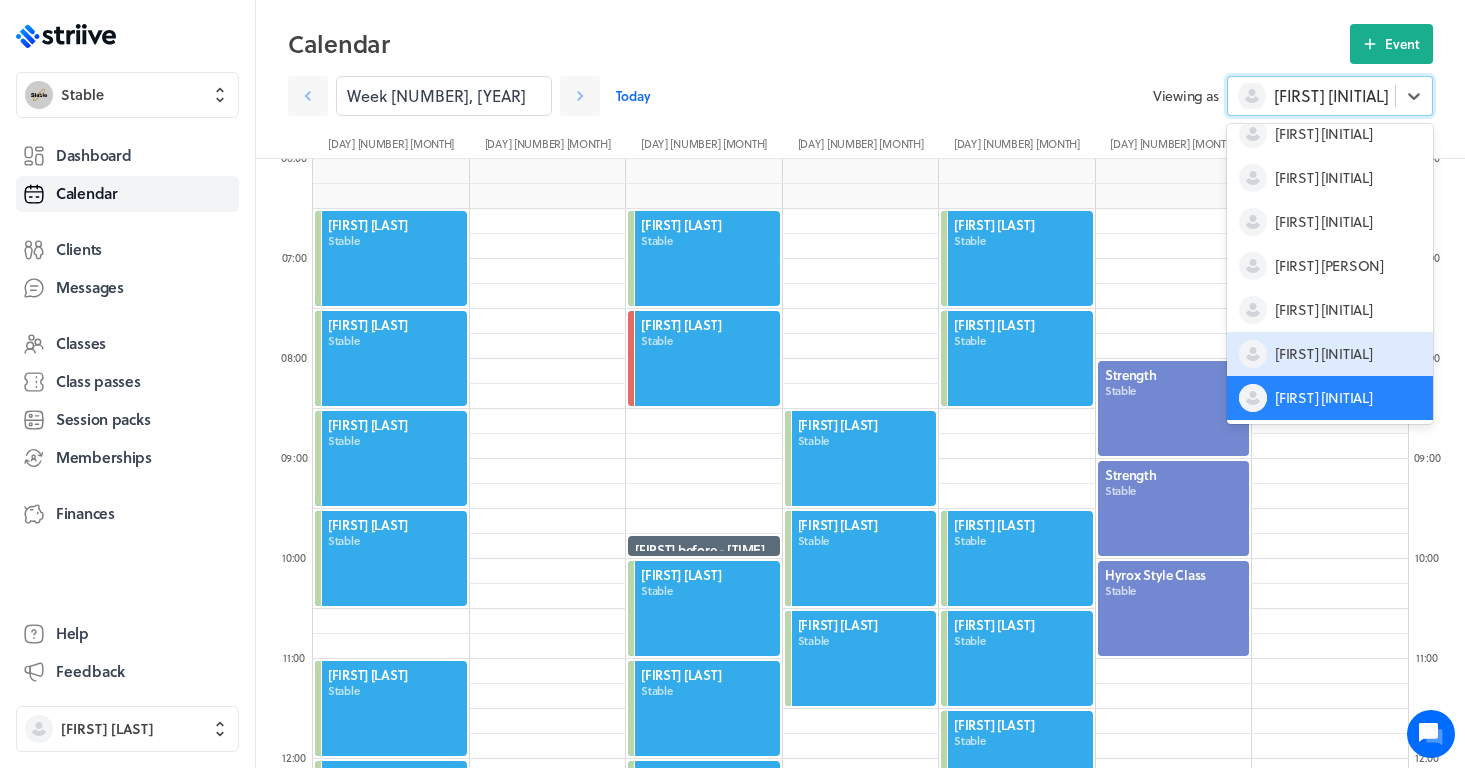 click on "[FIRST] [INITIAL]" at bounding box center [1323, 354] 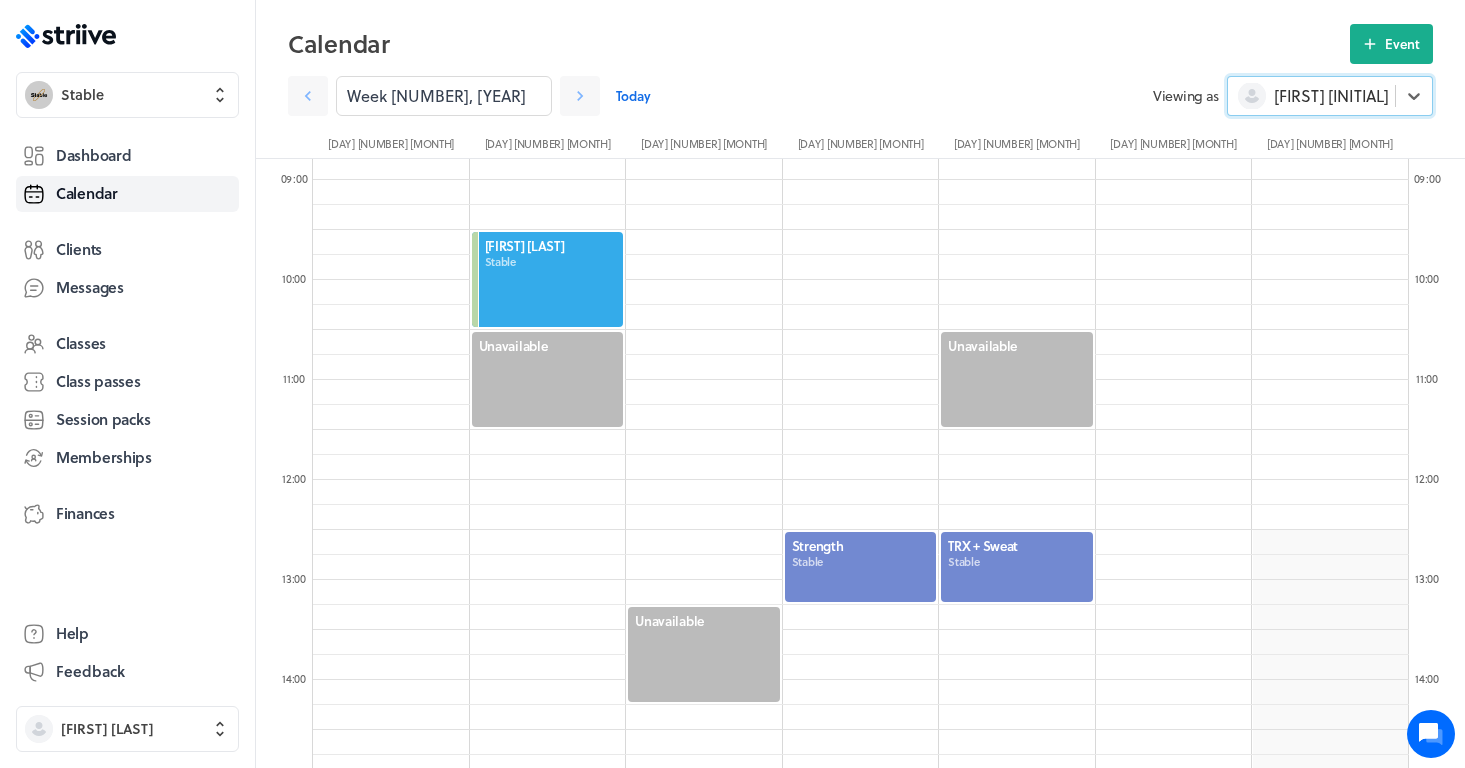 scroll, scrollTop: 884, scrollLeft: 0, axis: vertical 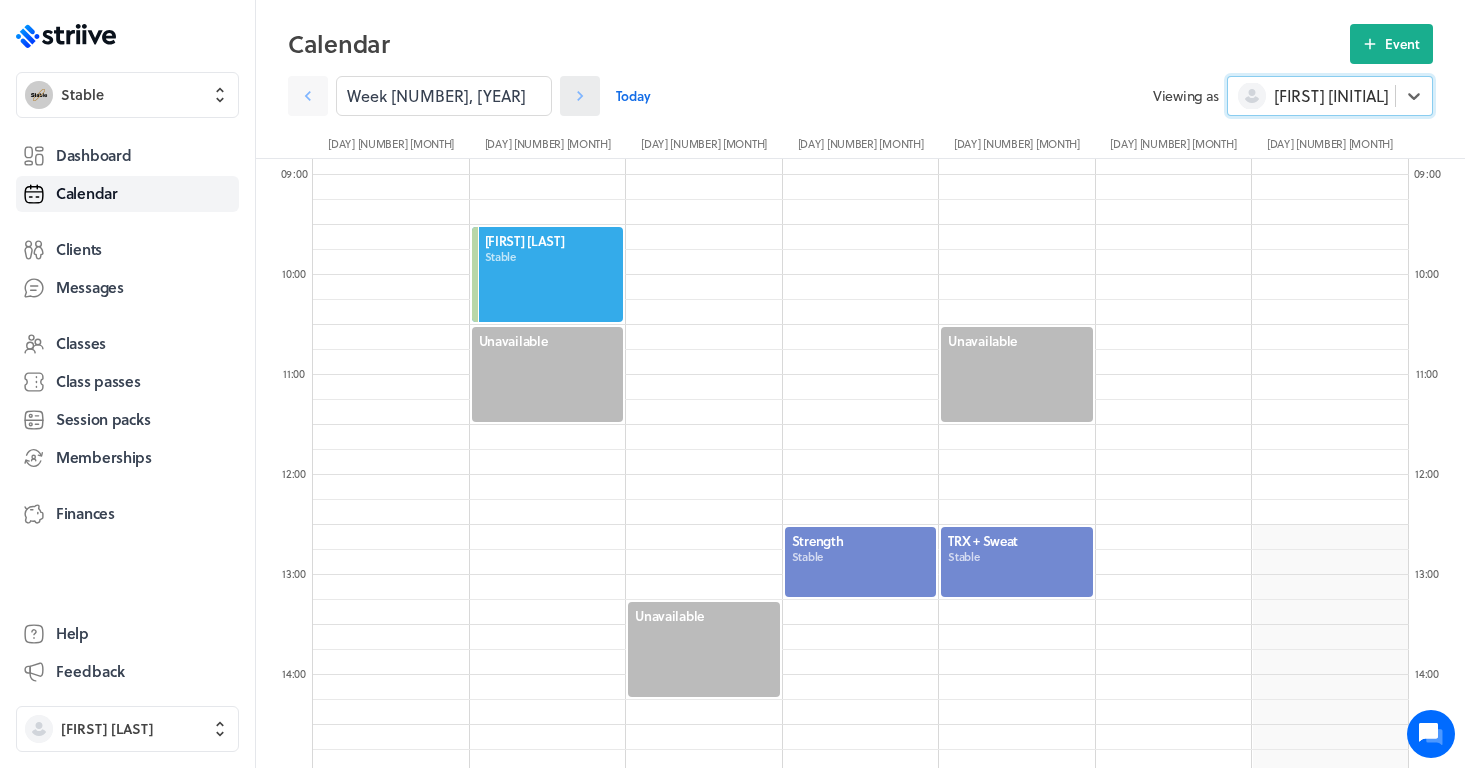 click at bounding box center [308, 96] 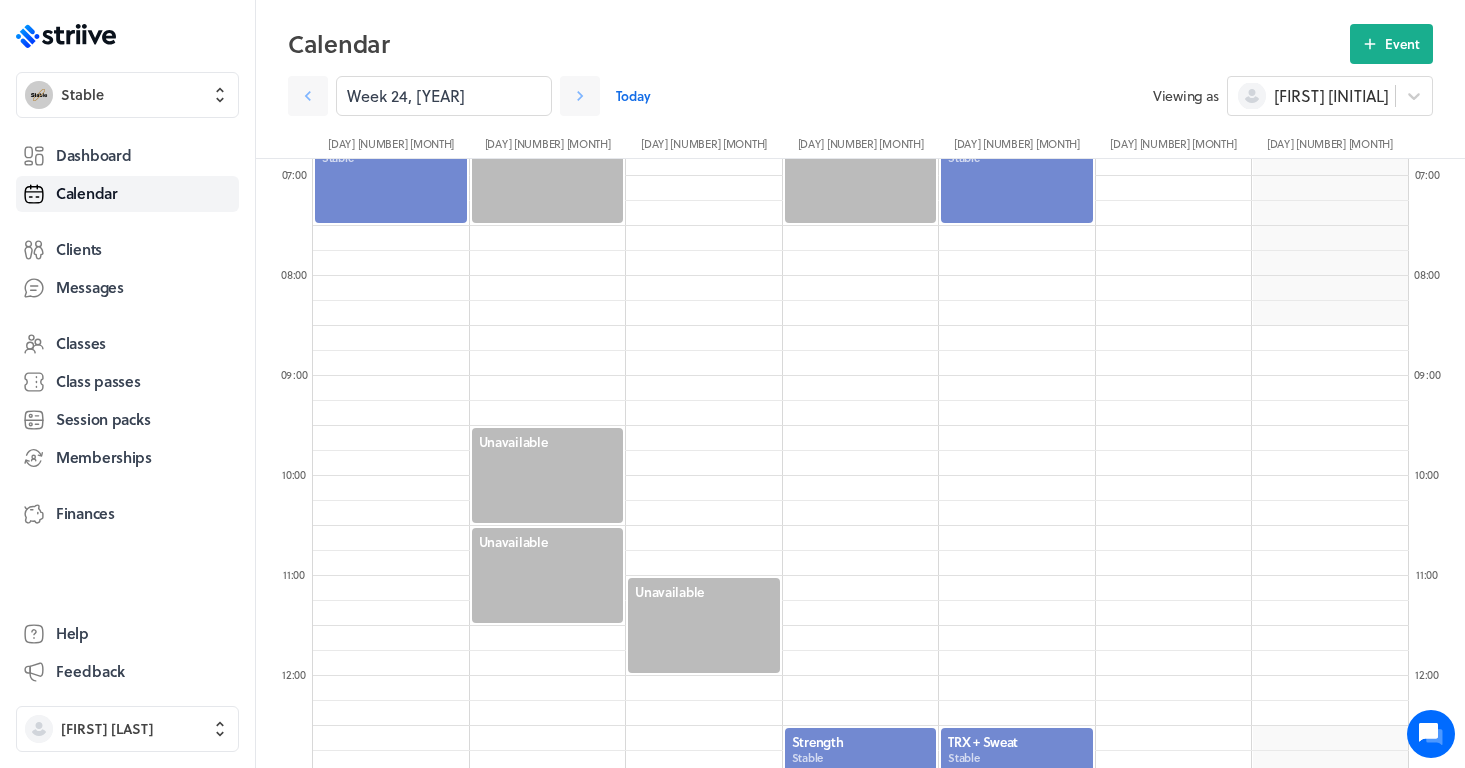 scroll, scrollTop: 769, scrollLeft: 0, axis: vertical 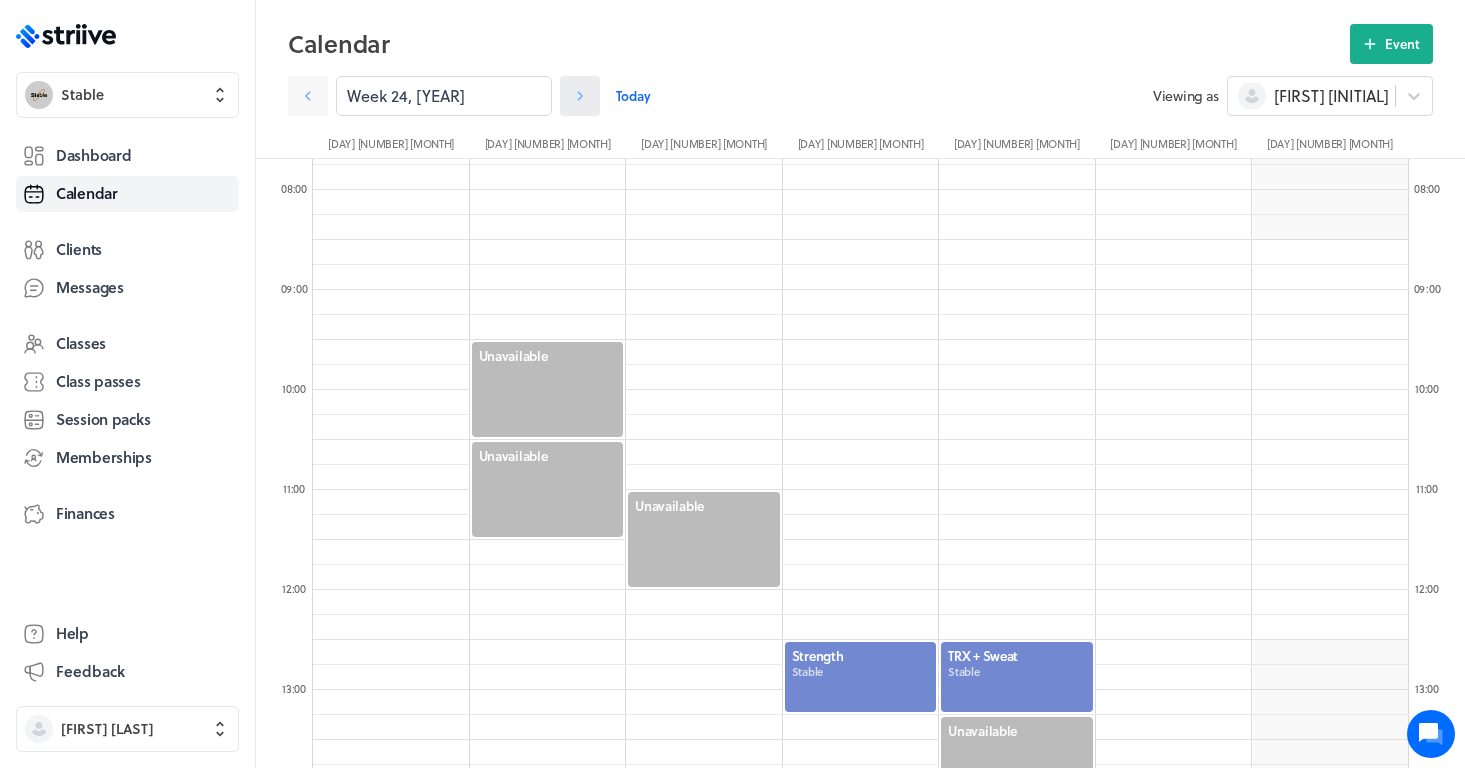 click at bounding box center (580, 96) 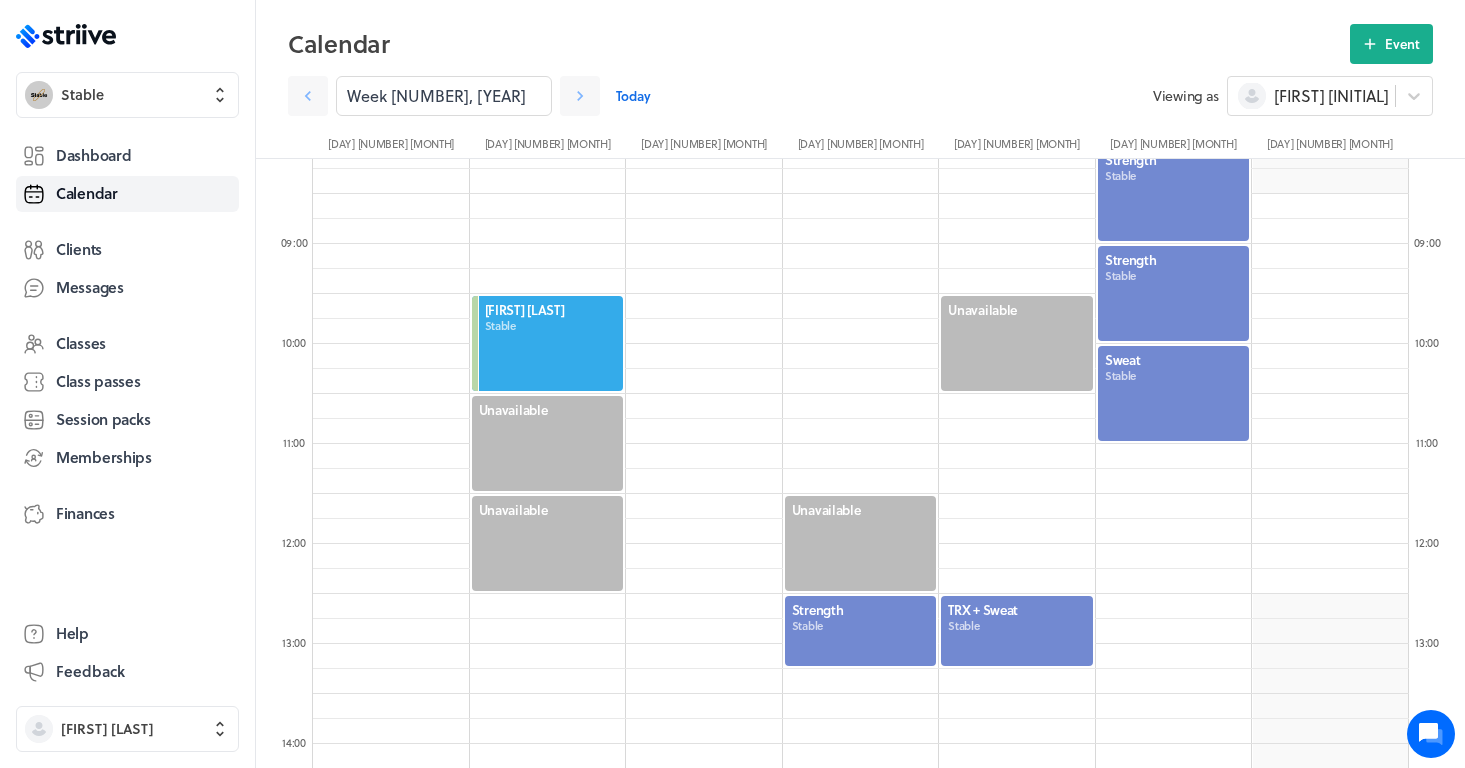 scroll, scrollTop: 818, scrollLeft: 0, axis: vertical 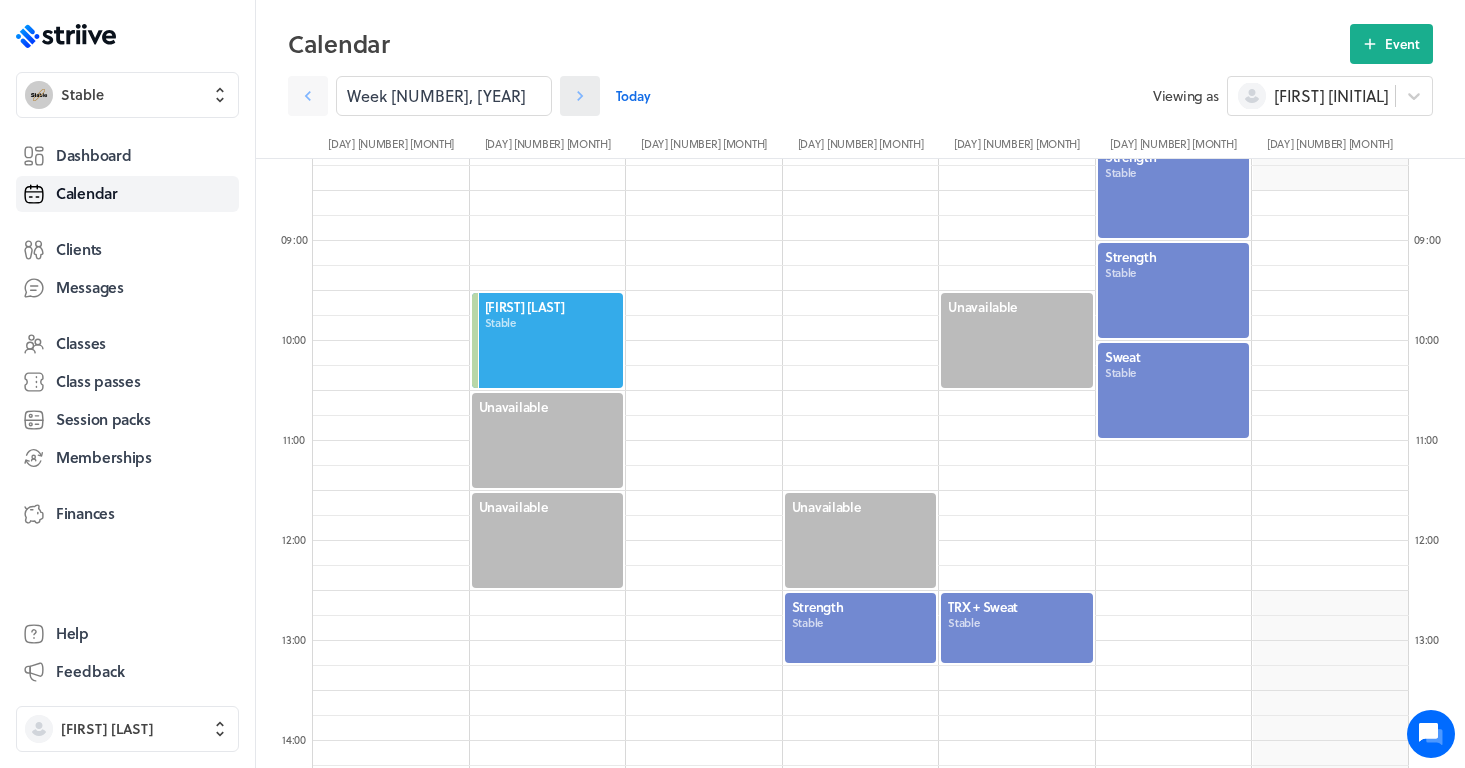 click at bounding box center [308, 96] 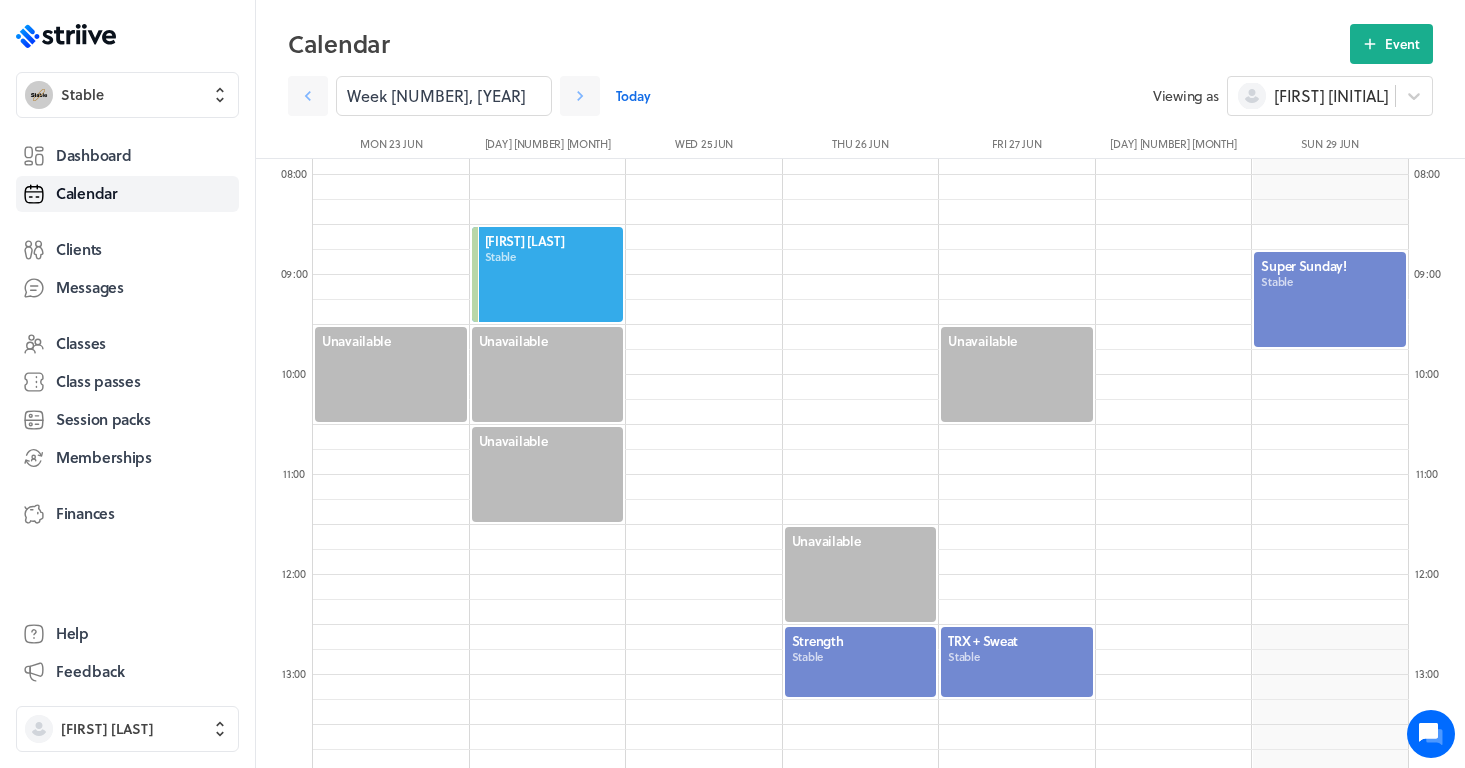 scroll, scrollTop: 788, scrollLeft: 0, axis: vertical 